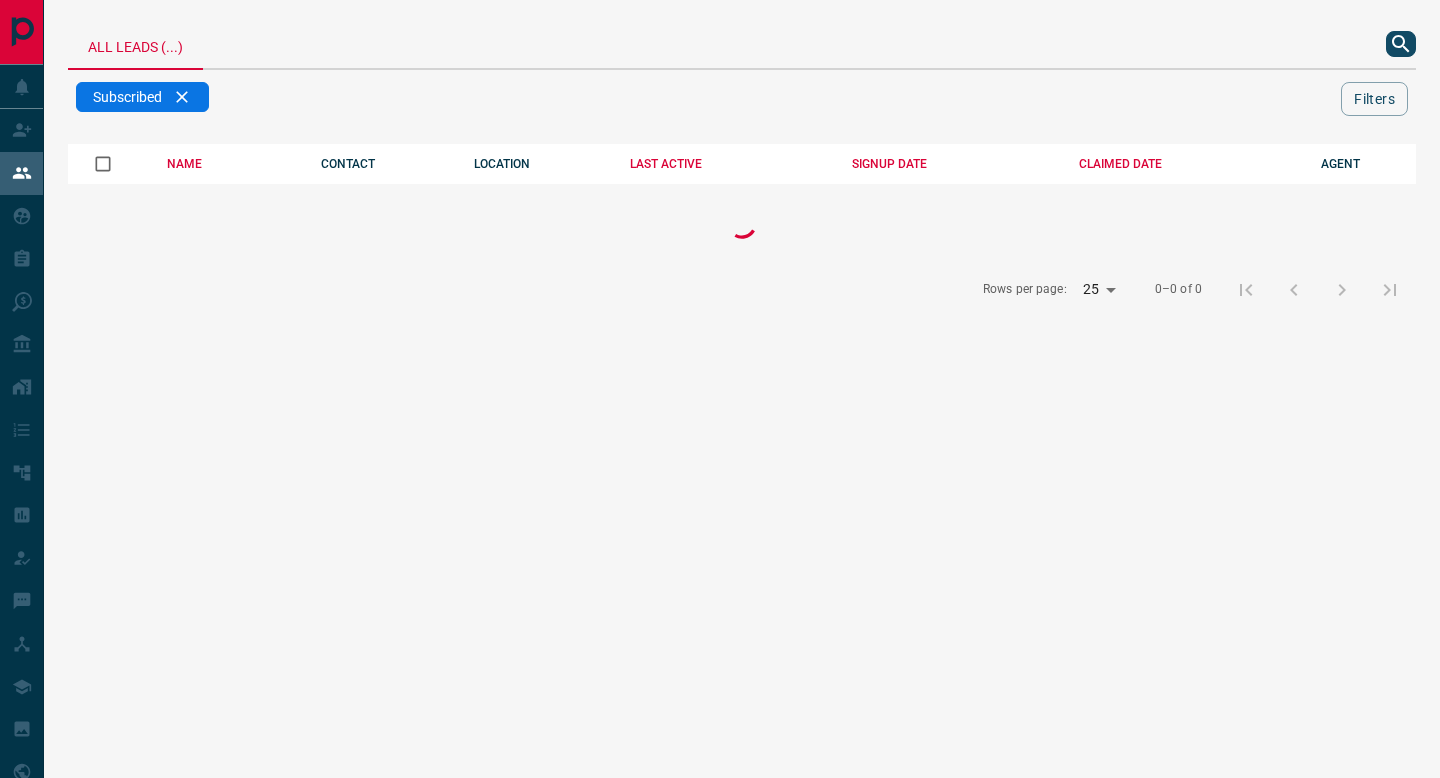 scroll, scrollTop: 0, scrollLeft: 0, axis: both 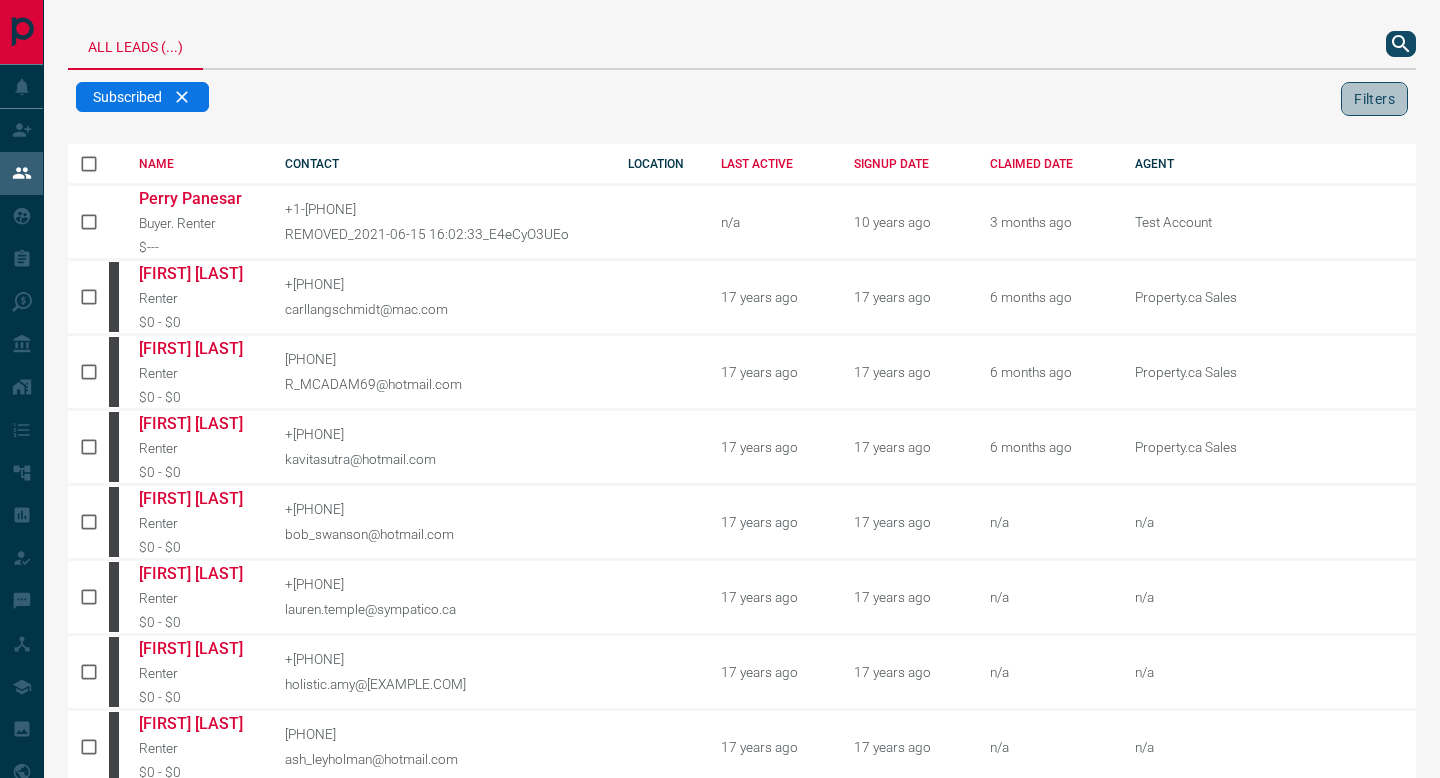 click on "Filters" at bounding box center (1374, 99) 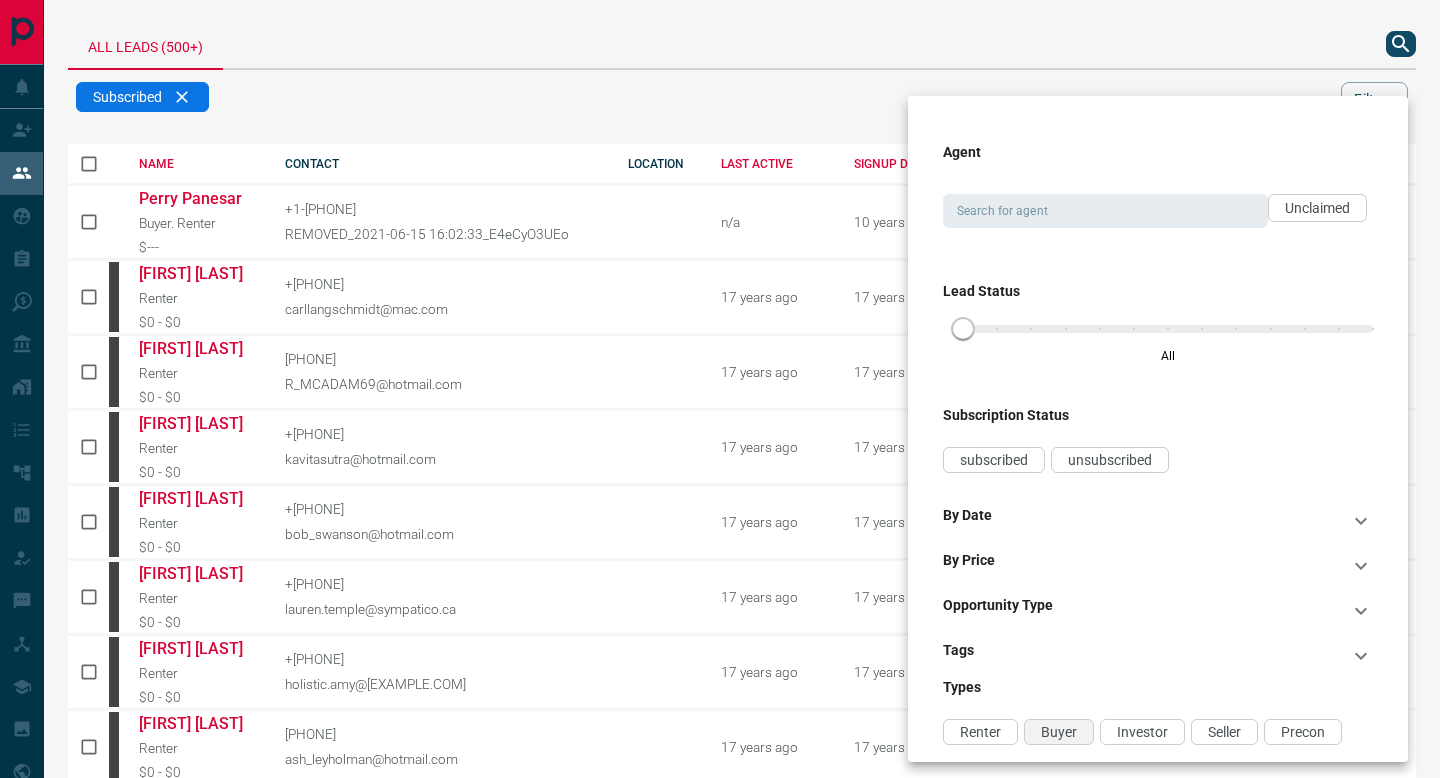 click on "Buyer" at bounding box center [1059, 732] 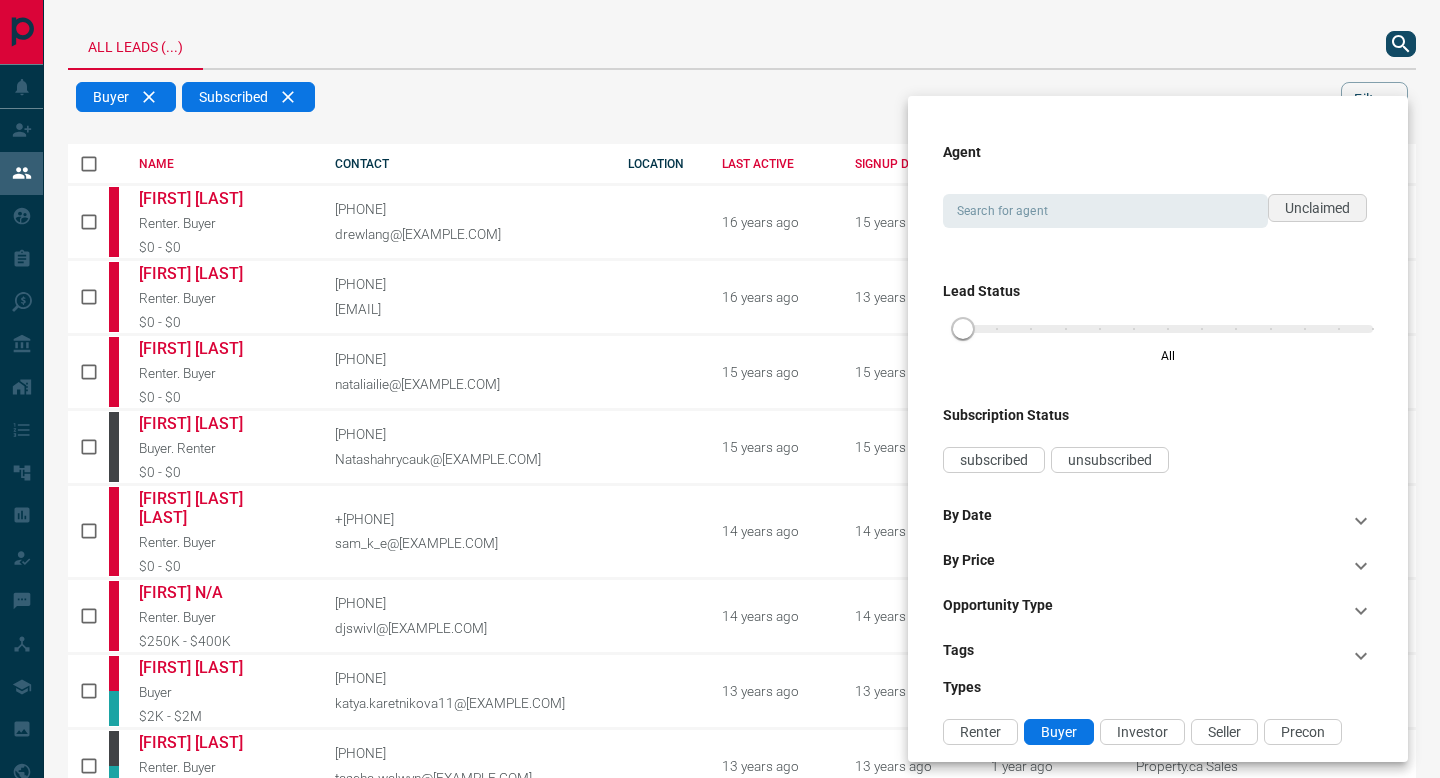 click on "Unclaimed" at bounding box center [1317, 208] 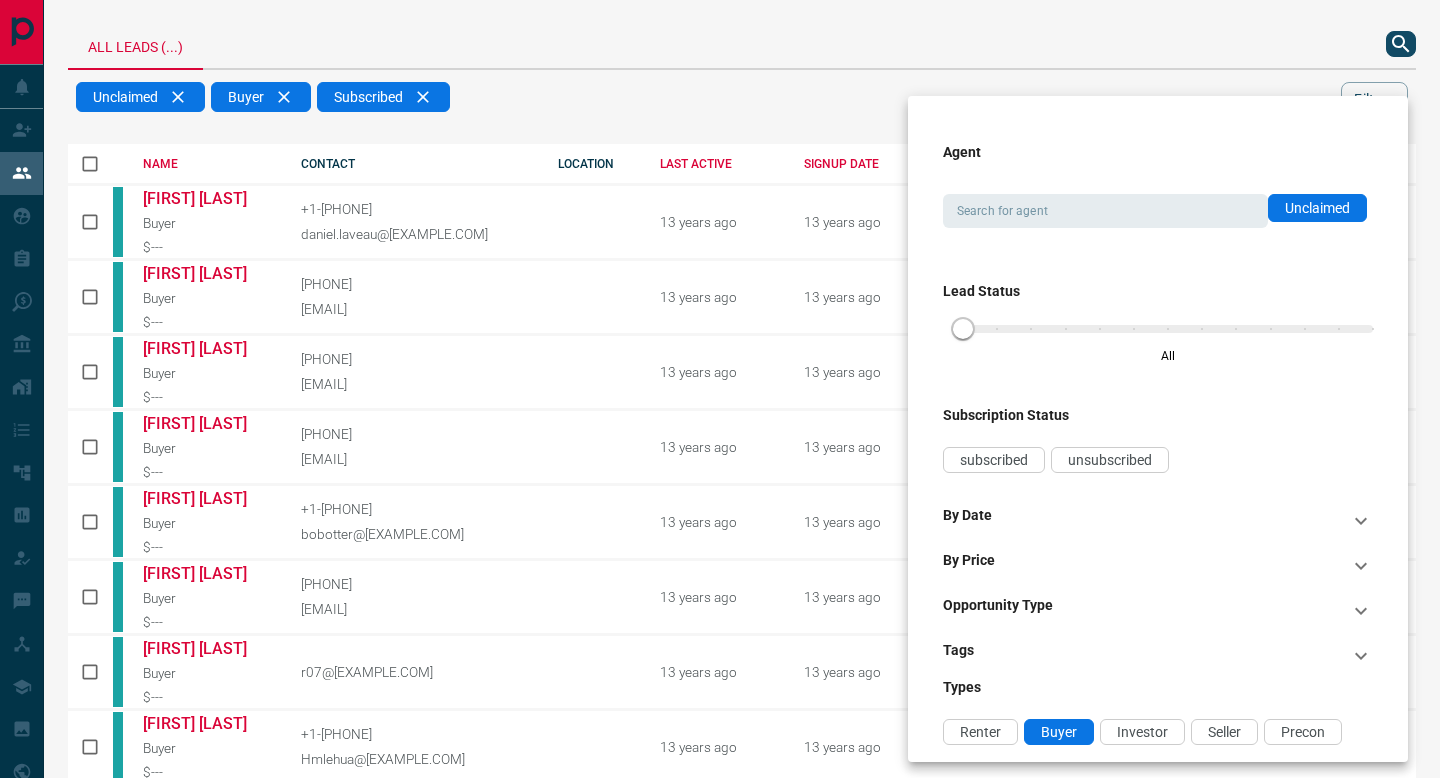 click at bounding box center (720, 389) 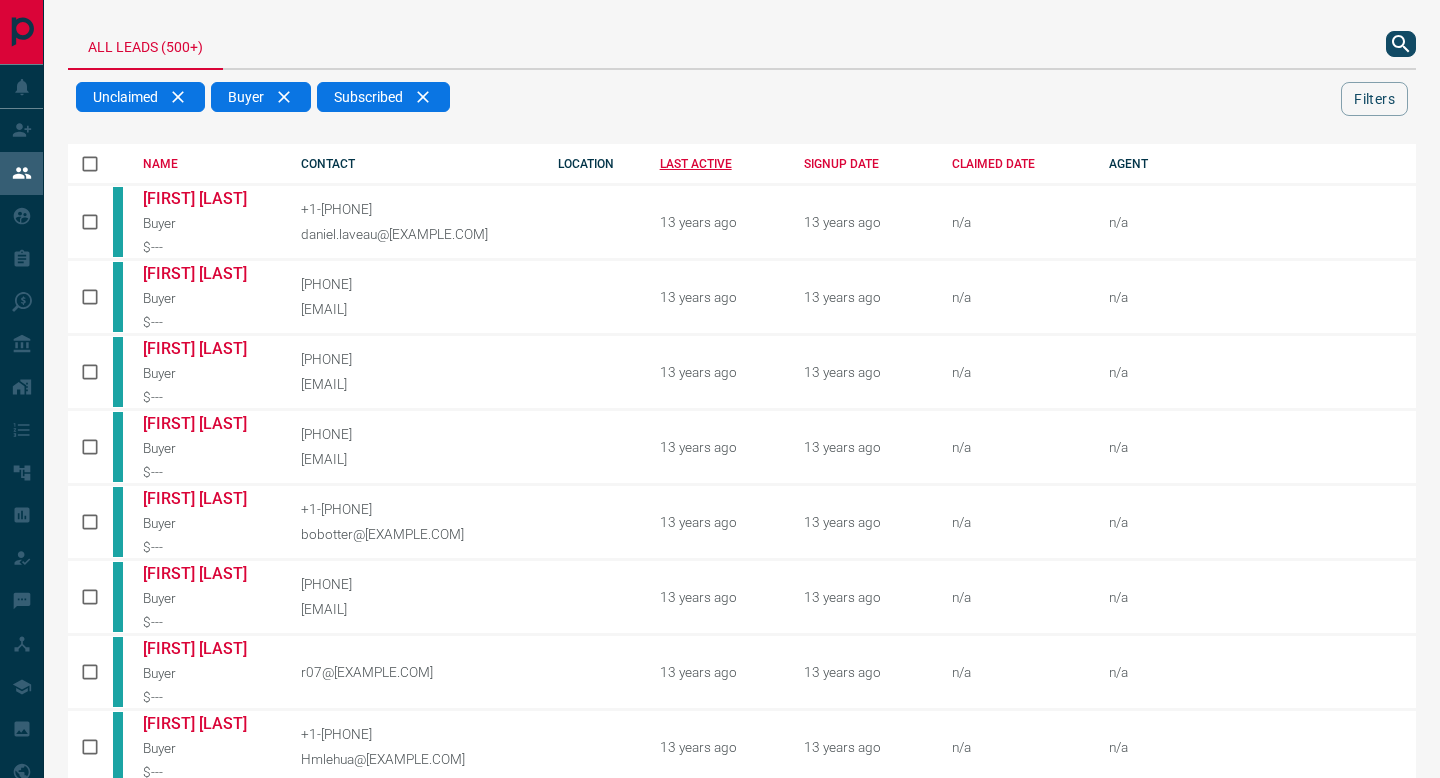 click on "LAST ACTIVE" at bounding box center (717, 164) 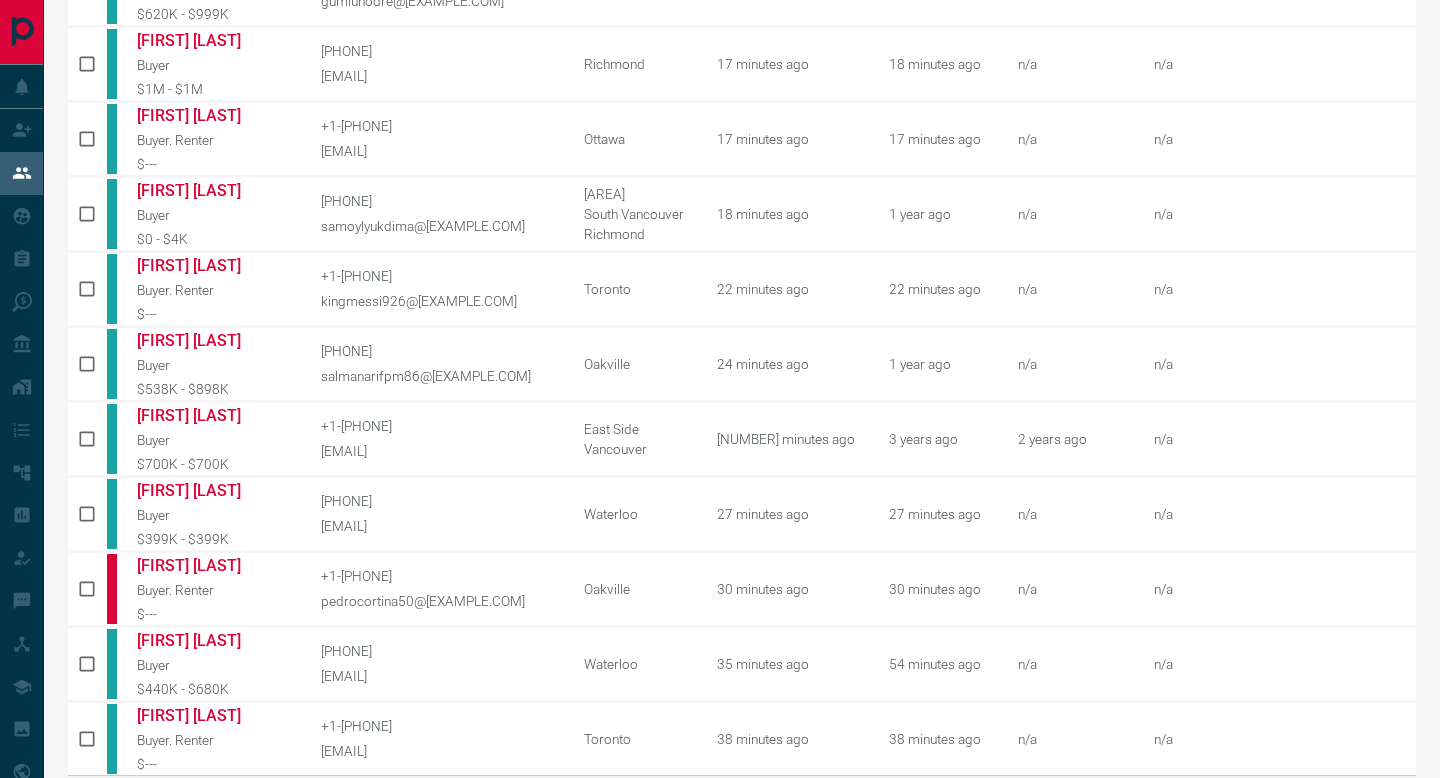 scroll, scrollTop: 965, scrollLeft: 0, axis: vertical 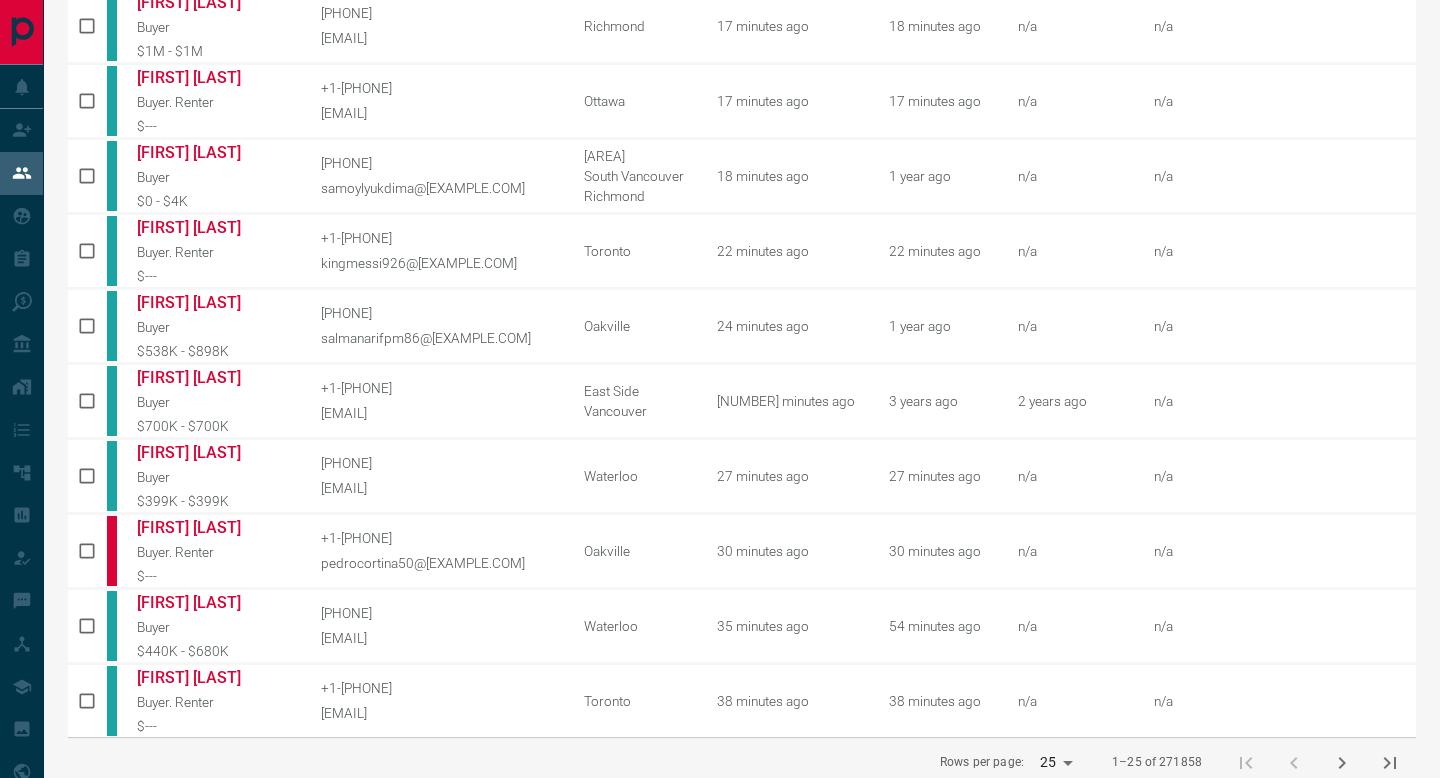 click 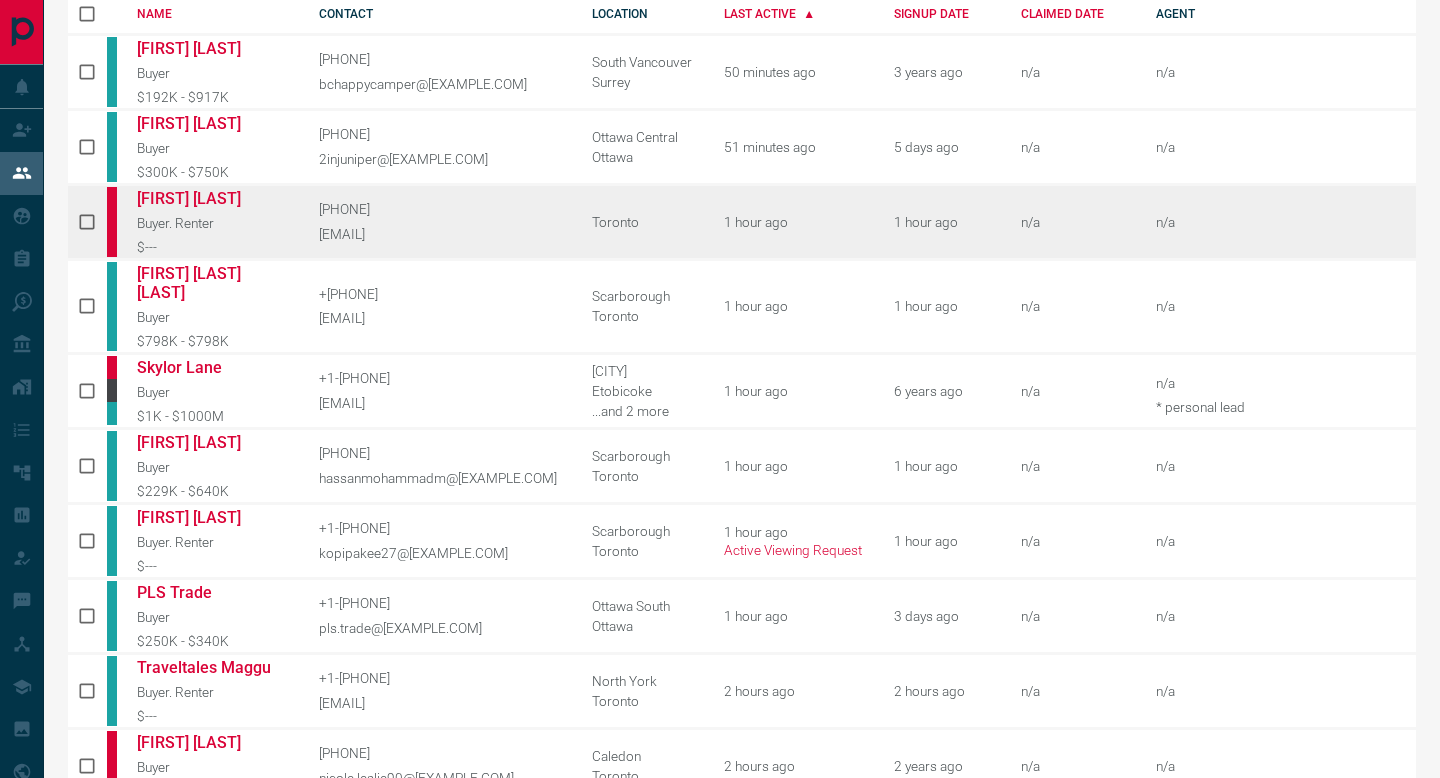 scroll, scrollTop: 152, scrollLeft: 0, axis: vertical 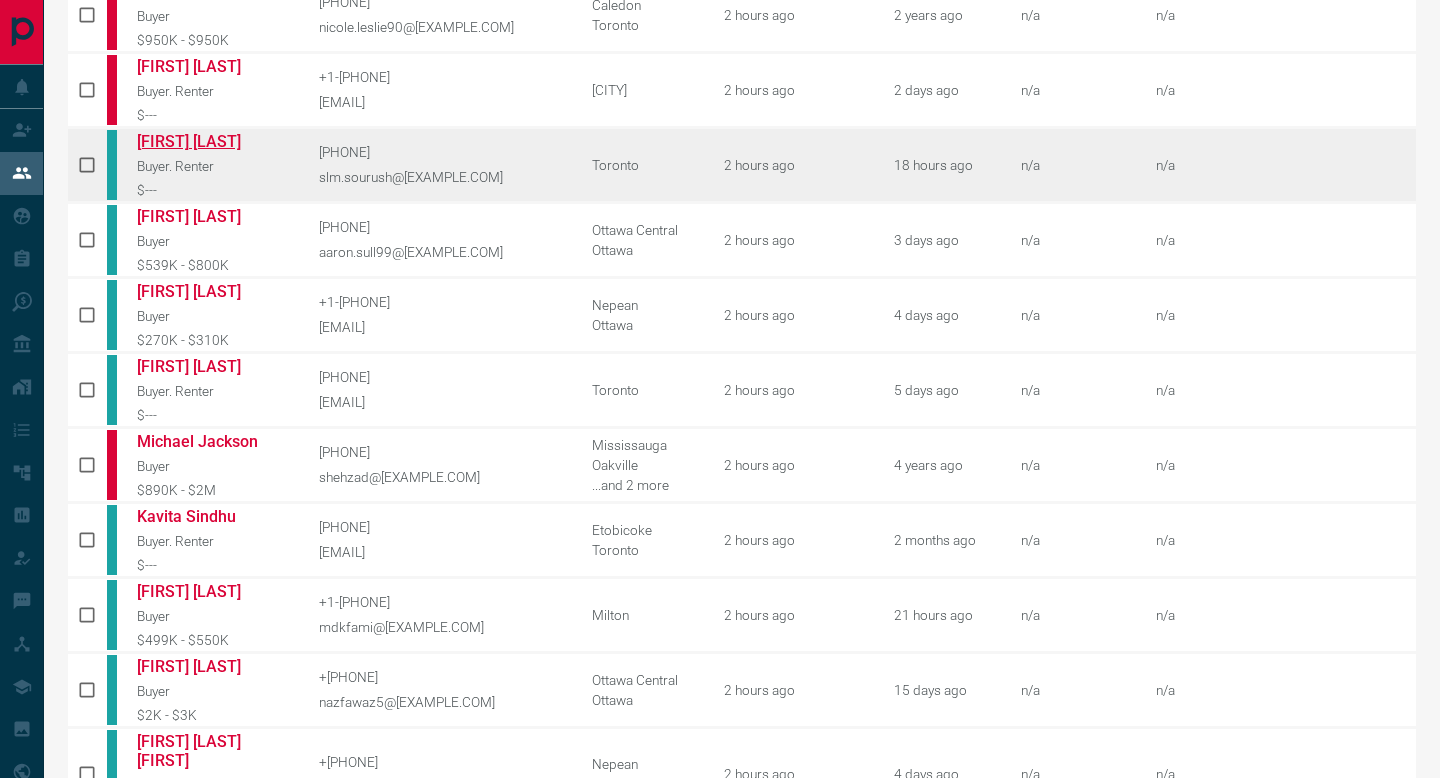 click on "[FIRST] [LAST]" at bounding box center [212, 141] 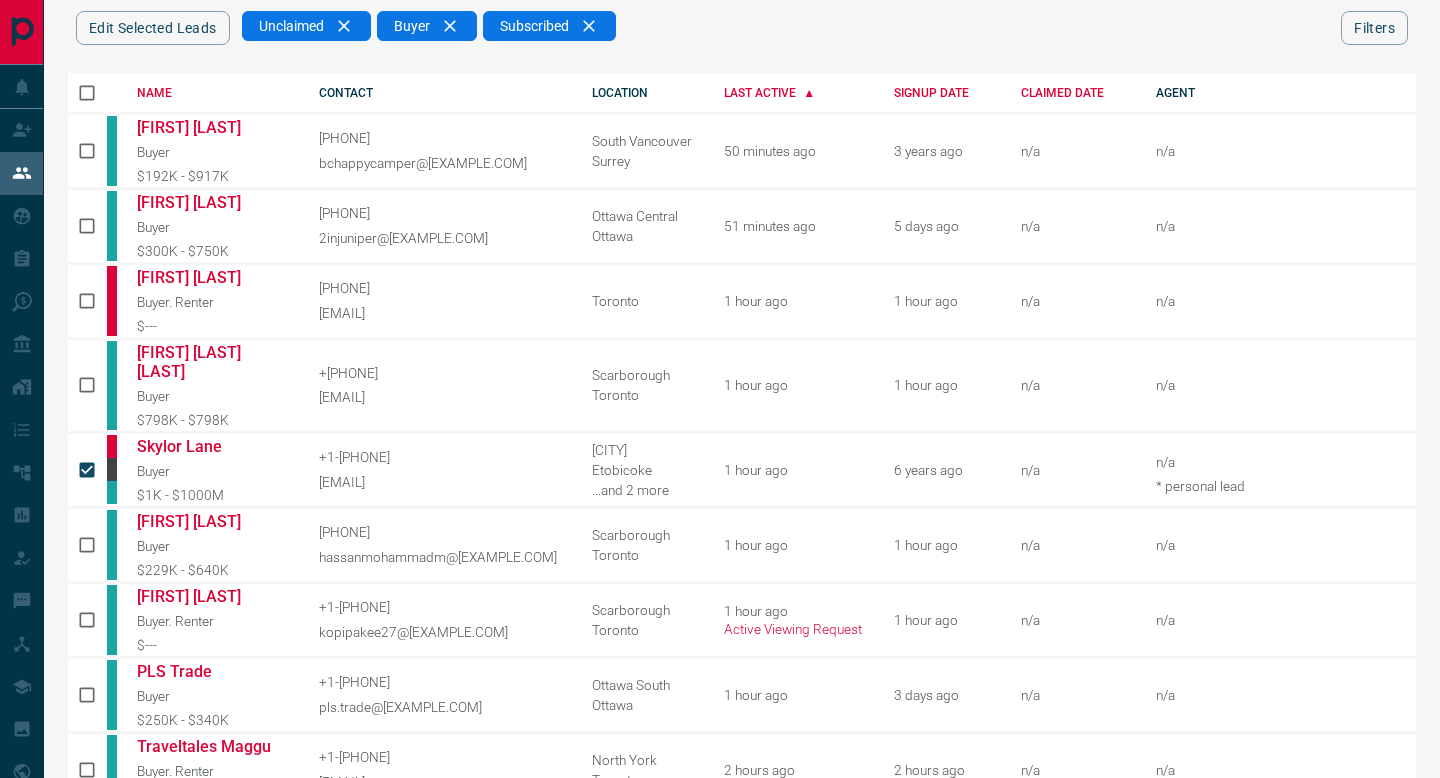 scroll, scrollTop: 65, scrollLeft: 0, axis: vertical 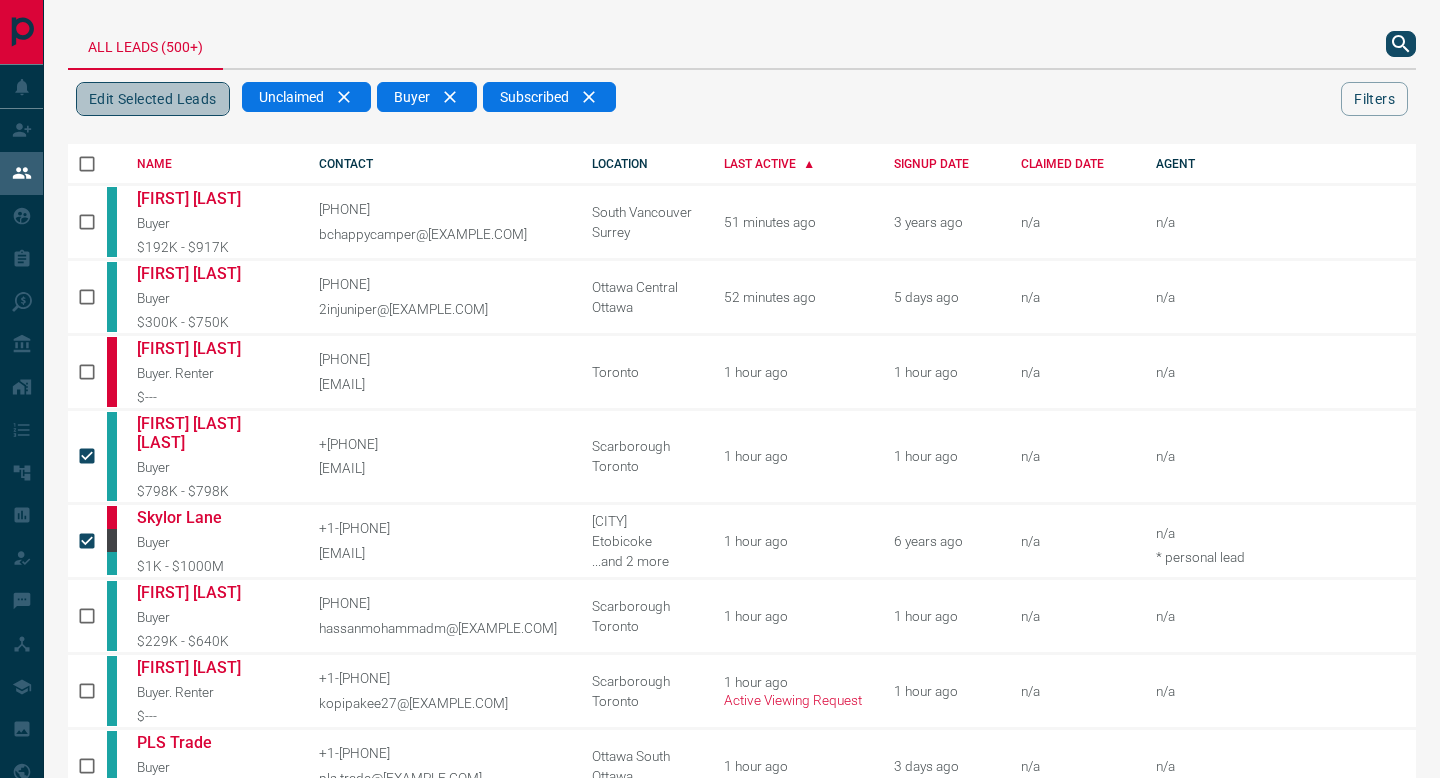 click on "Edit Selected Leads" at bounding box center [153, 99] 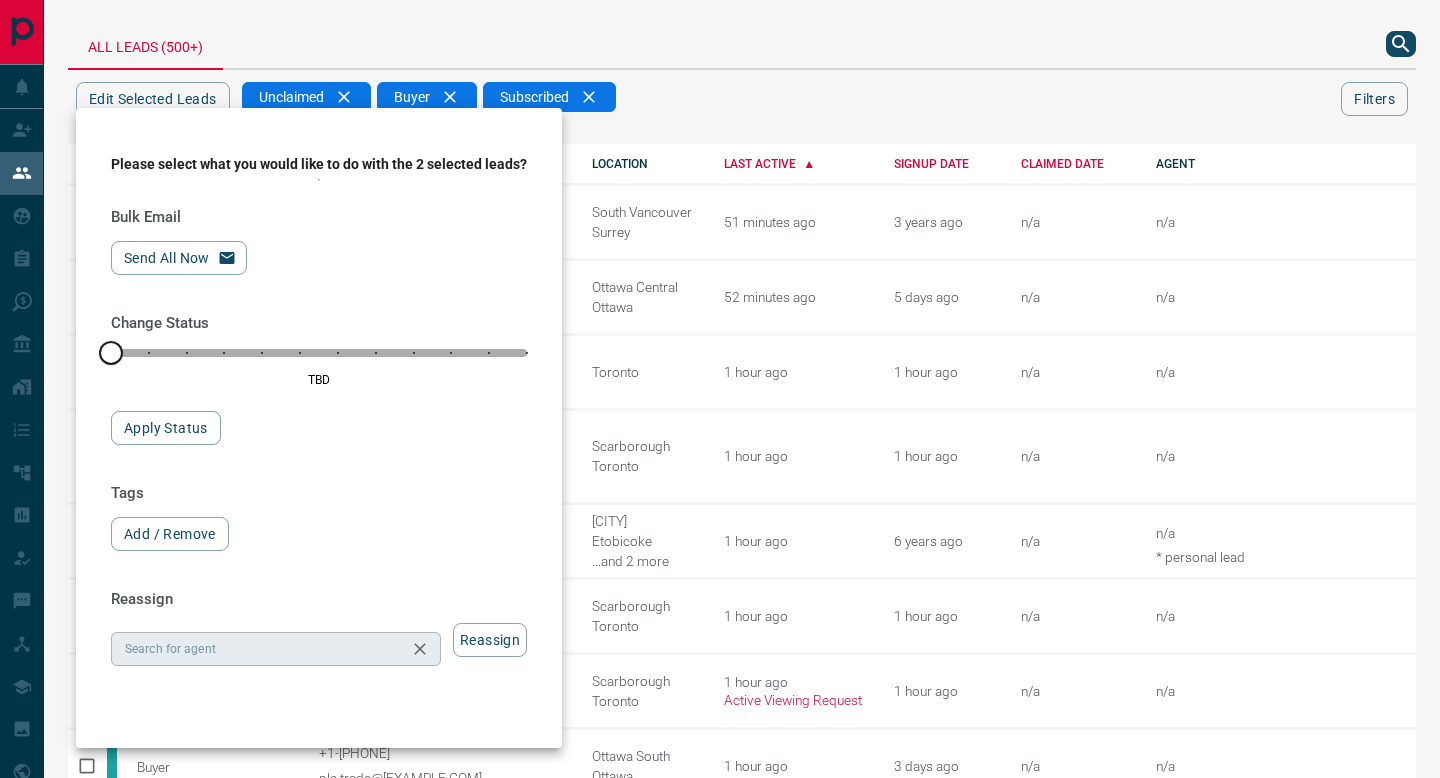 click on "Search for agent" at bounding box center (259, 649) 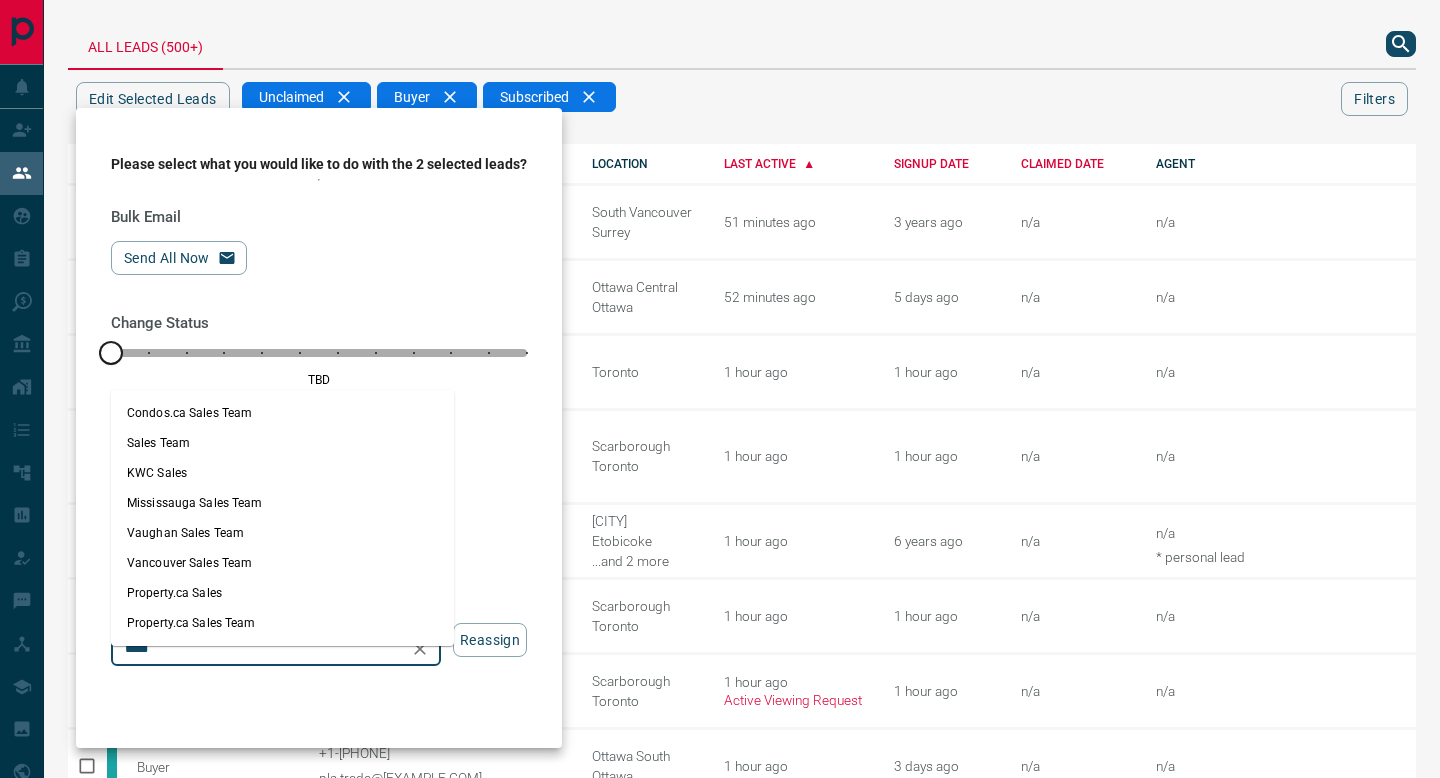 click on "Property.ca Sales Team" at bounding box center (282, 623) 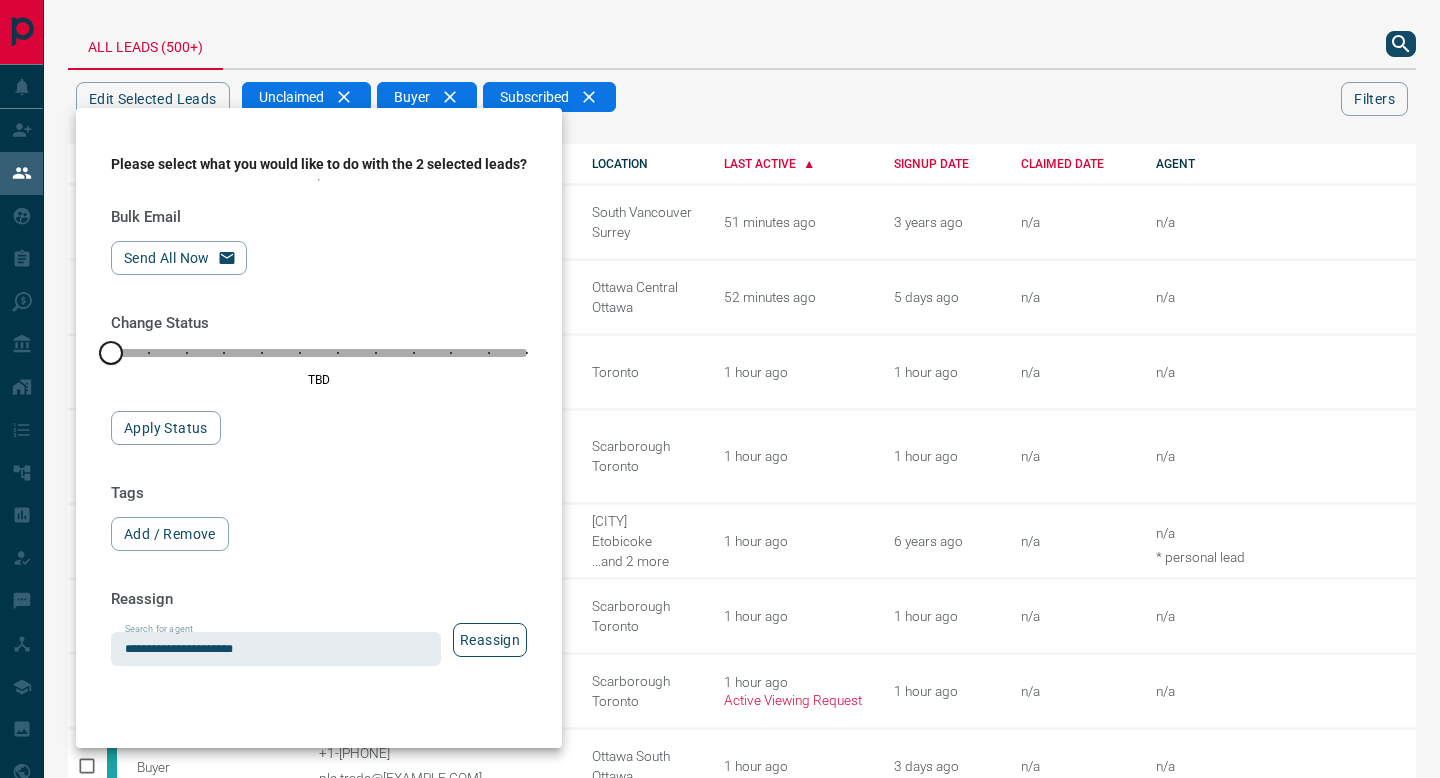 click on "Reassign" at bounding box center (490, 640) 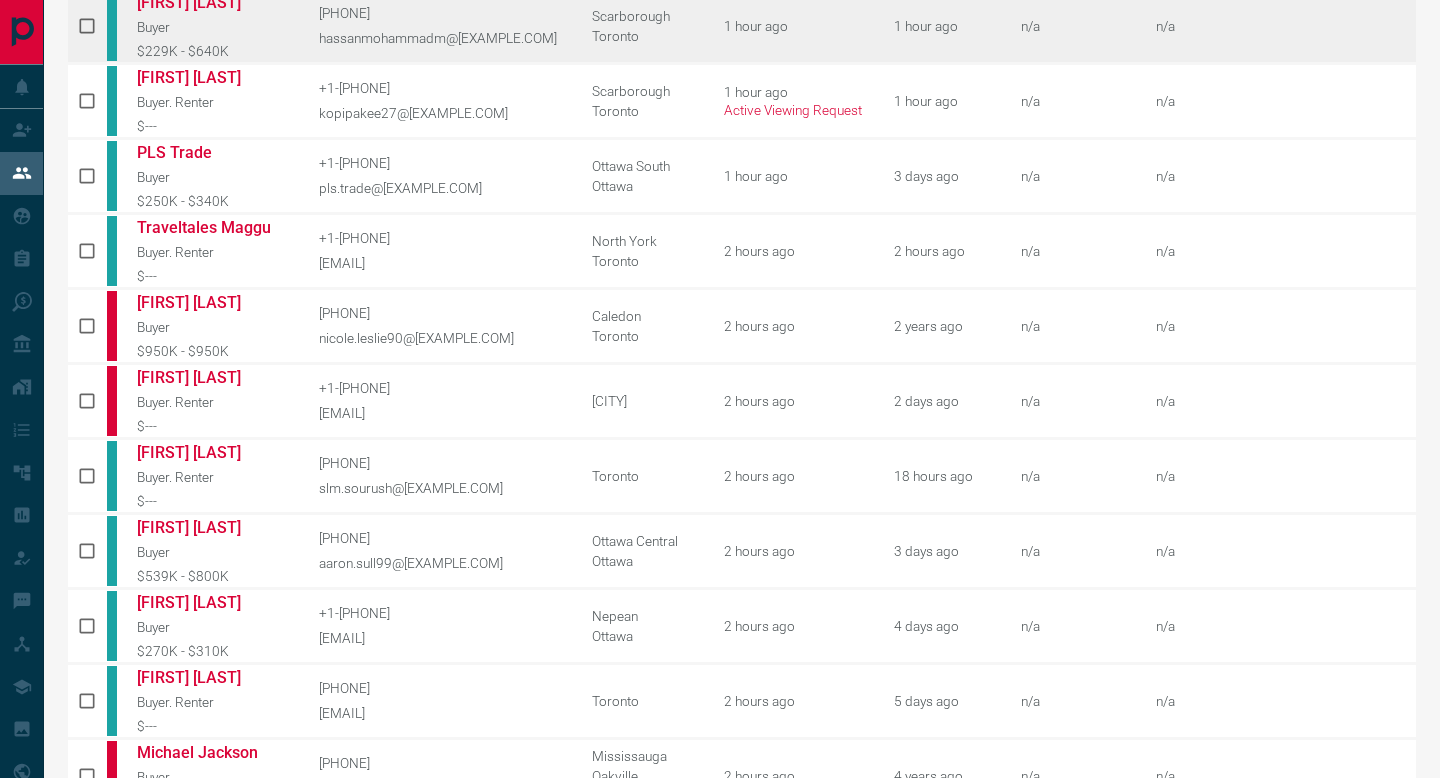 scroll, scrollTop: 818, scrollLeft: 0, axis: vertical 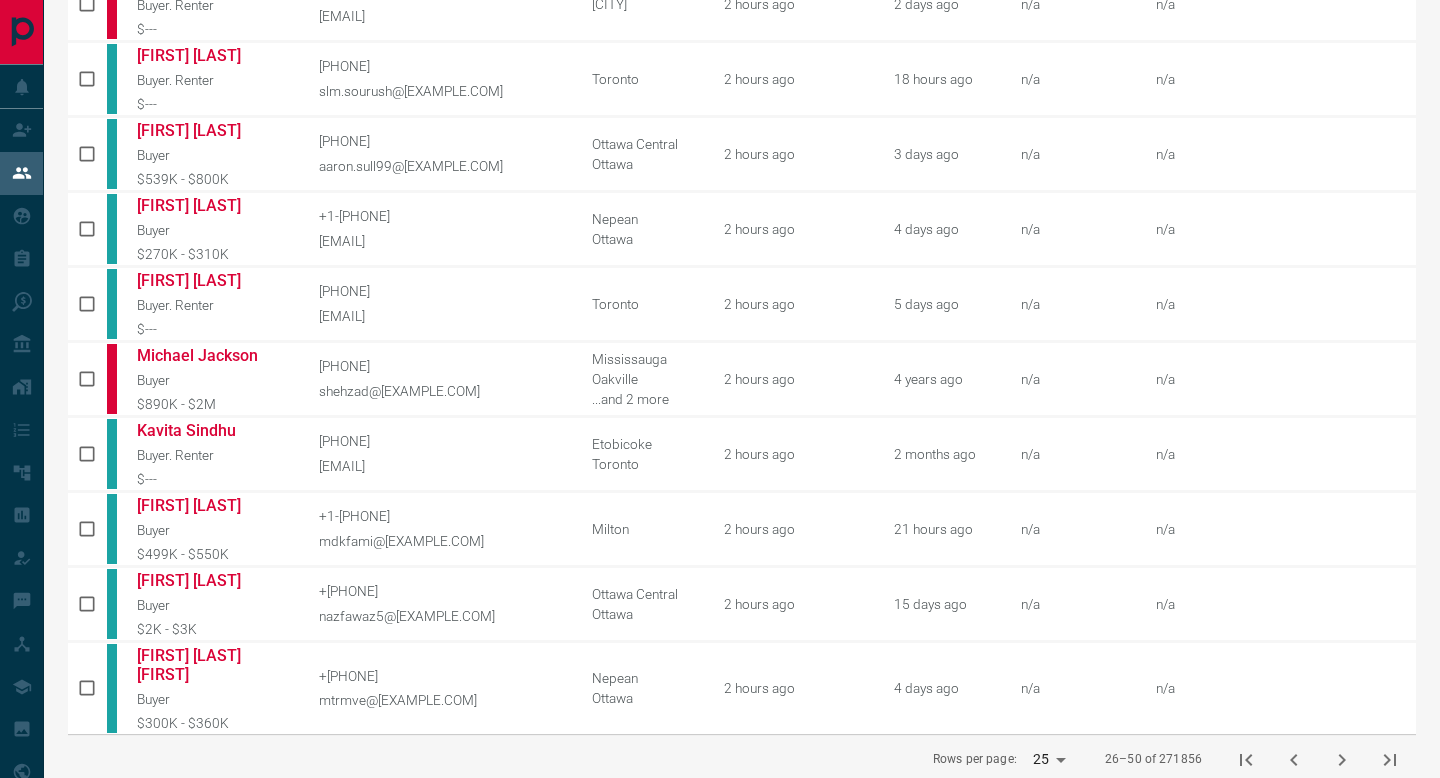 click 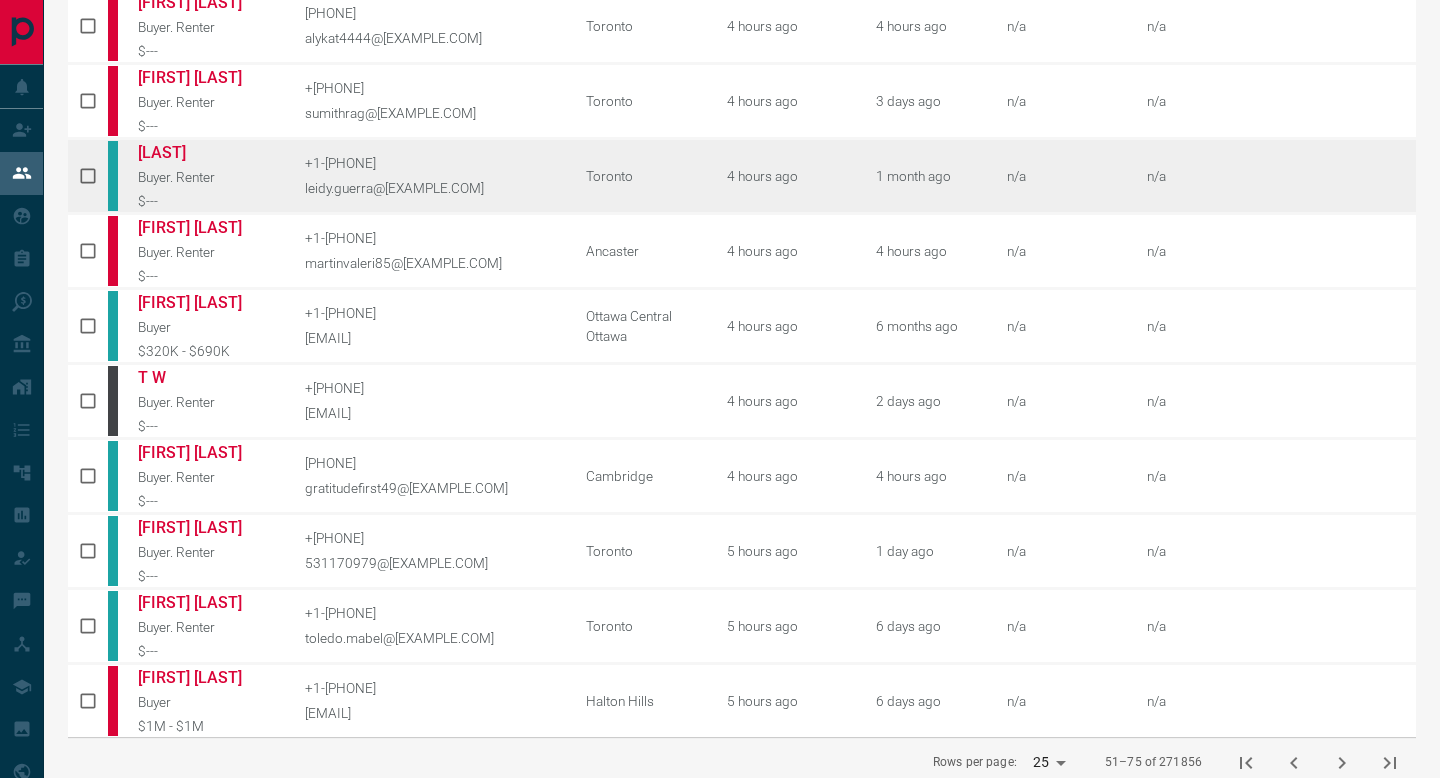 scroll, scrollTop: 944, scrollLeft: 0, axis: vertical 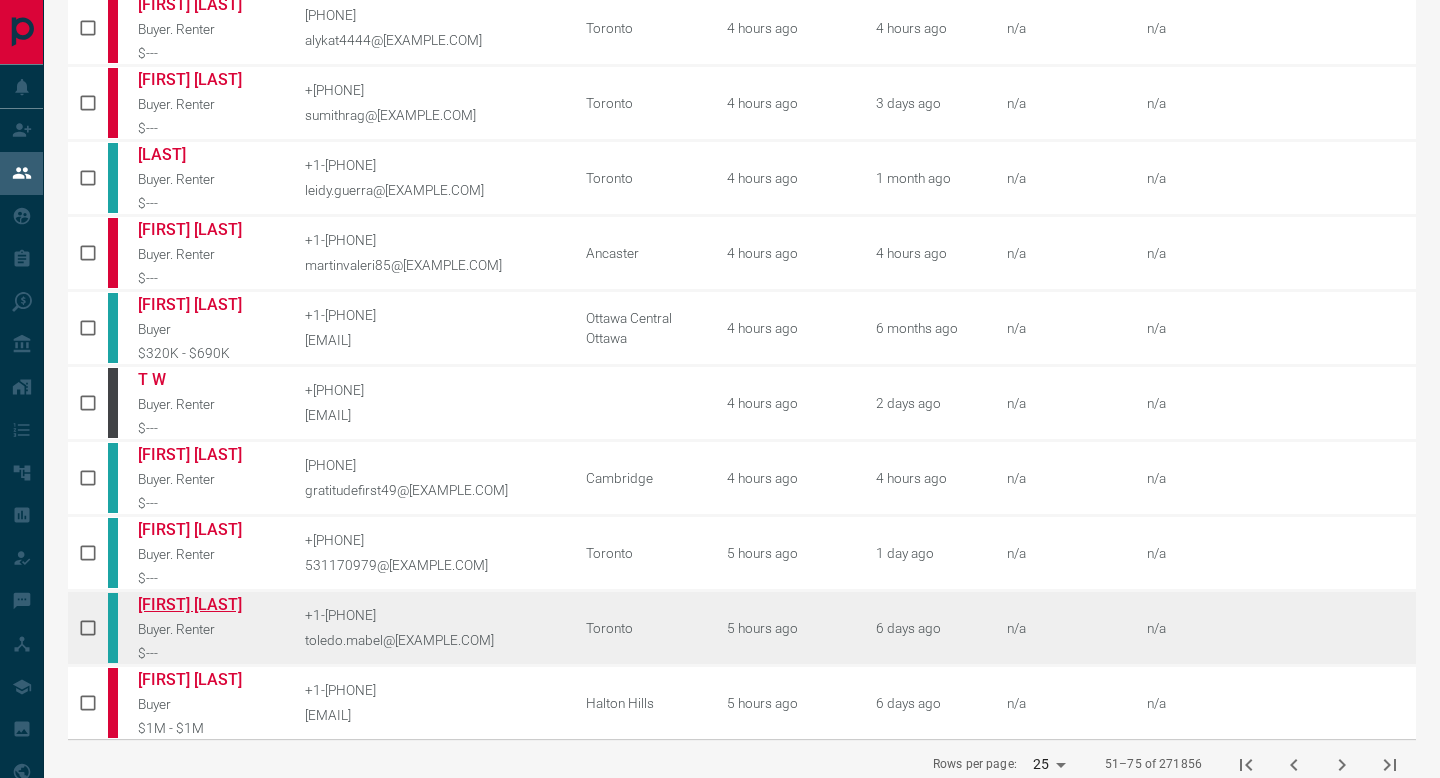 click on "[FIRST] [LAST]" at bounding box center [206, 604] 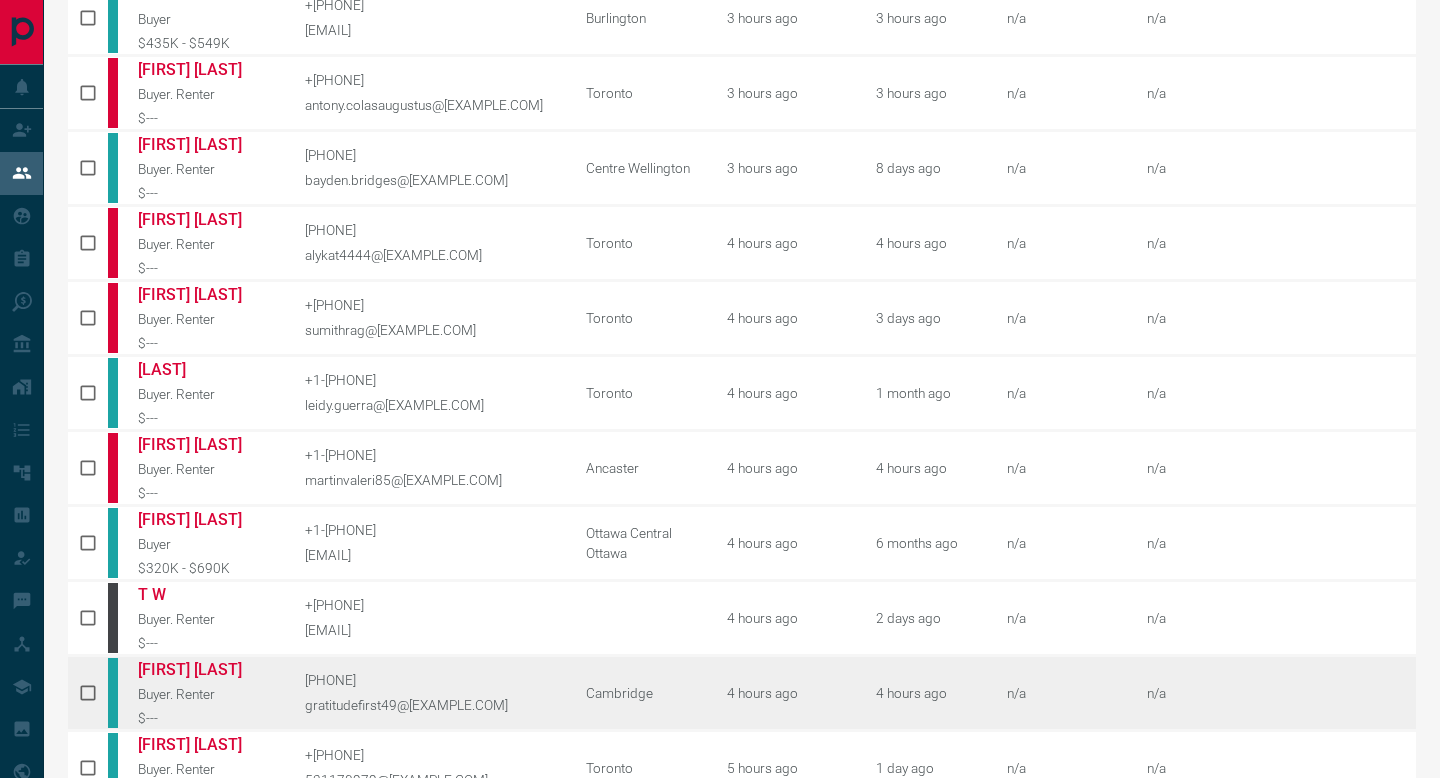 scroll, scrollTop: 946, scrollLeft: 0, axis: vertical 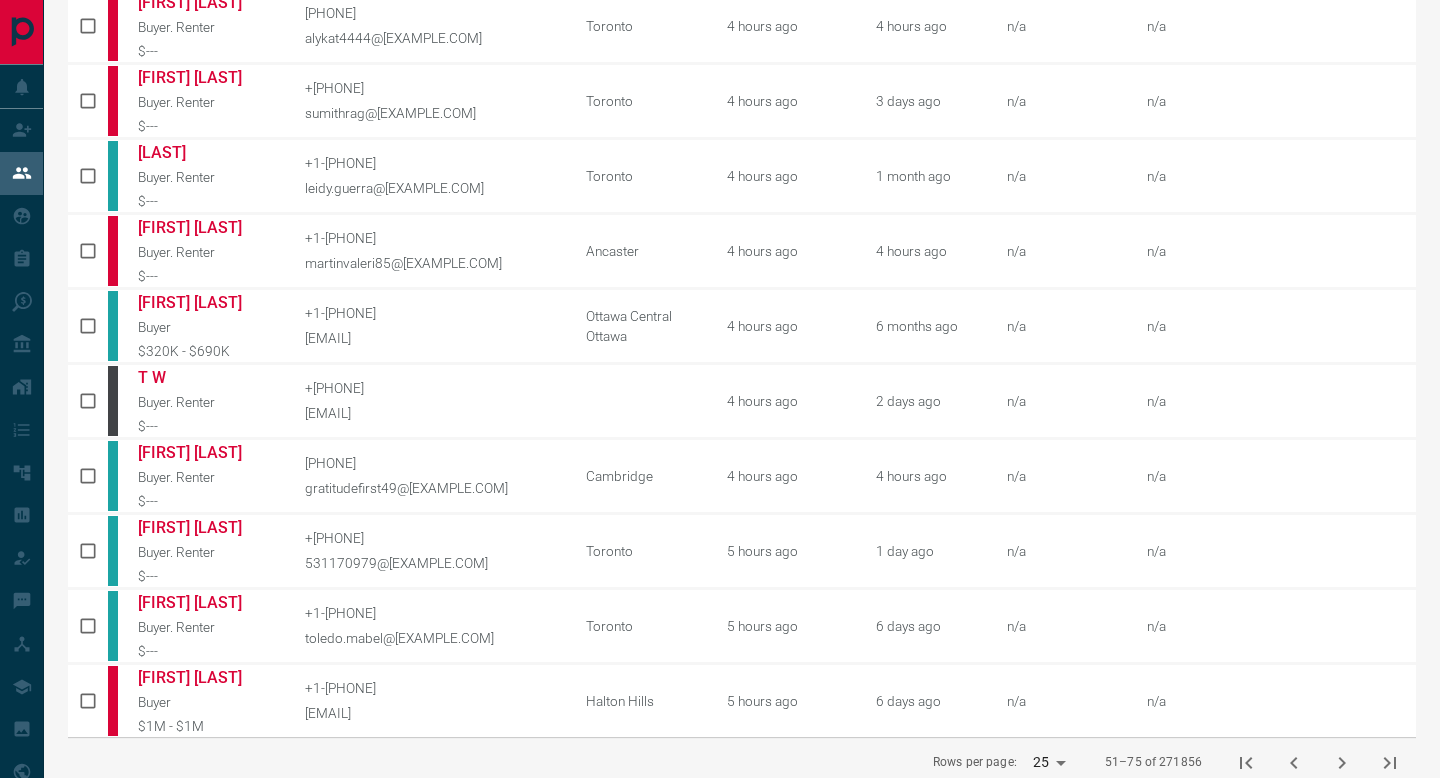 click 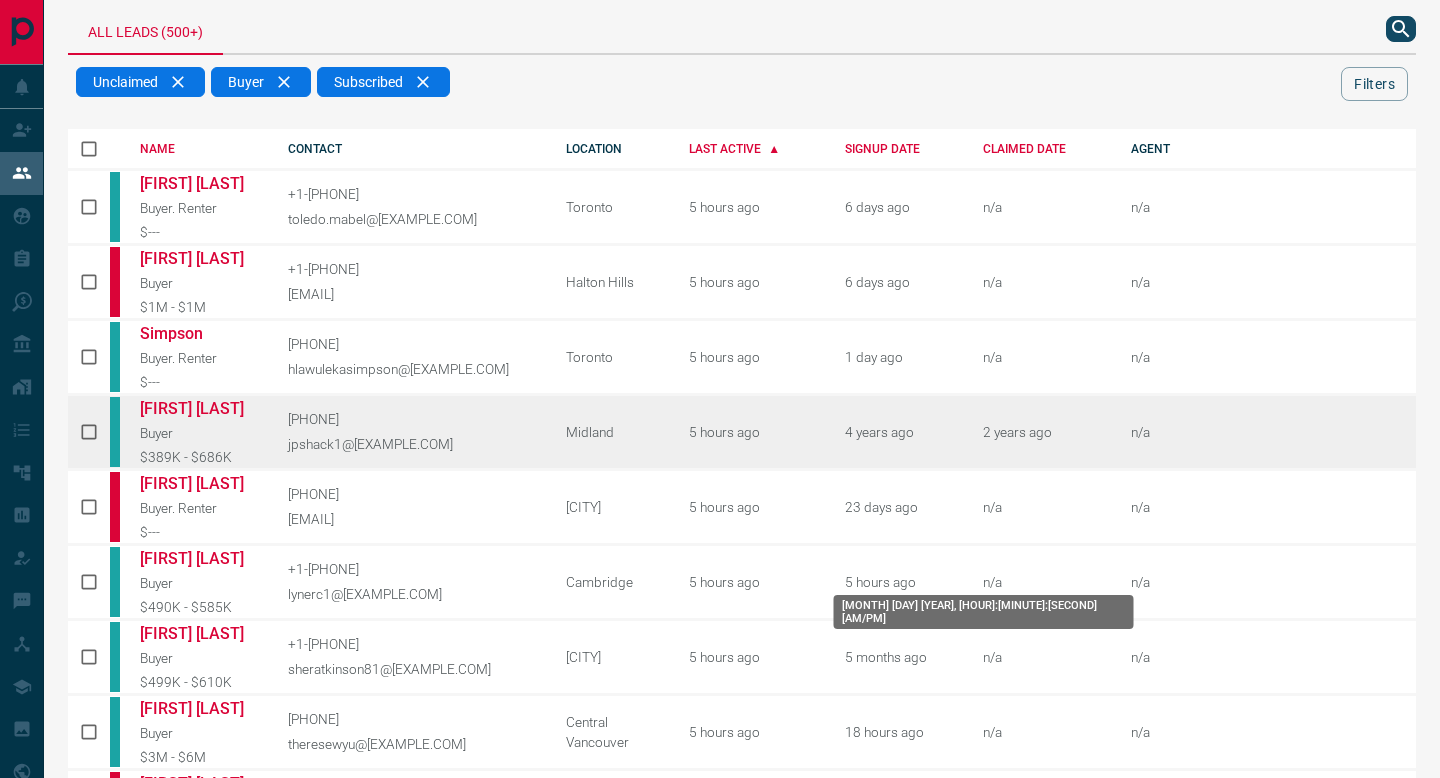 scroll, scrollTop: 0, scrollLeft: 0, axis: both 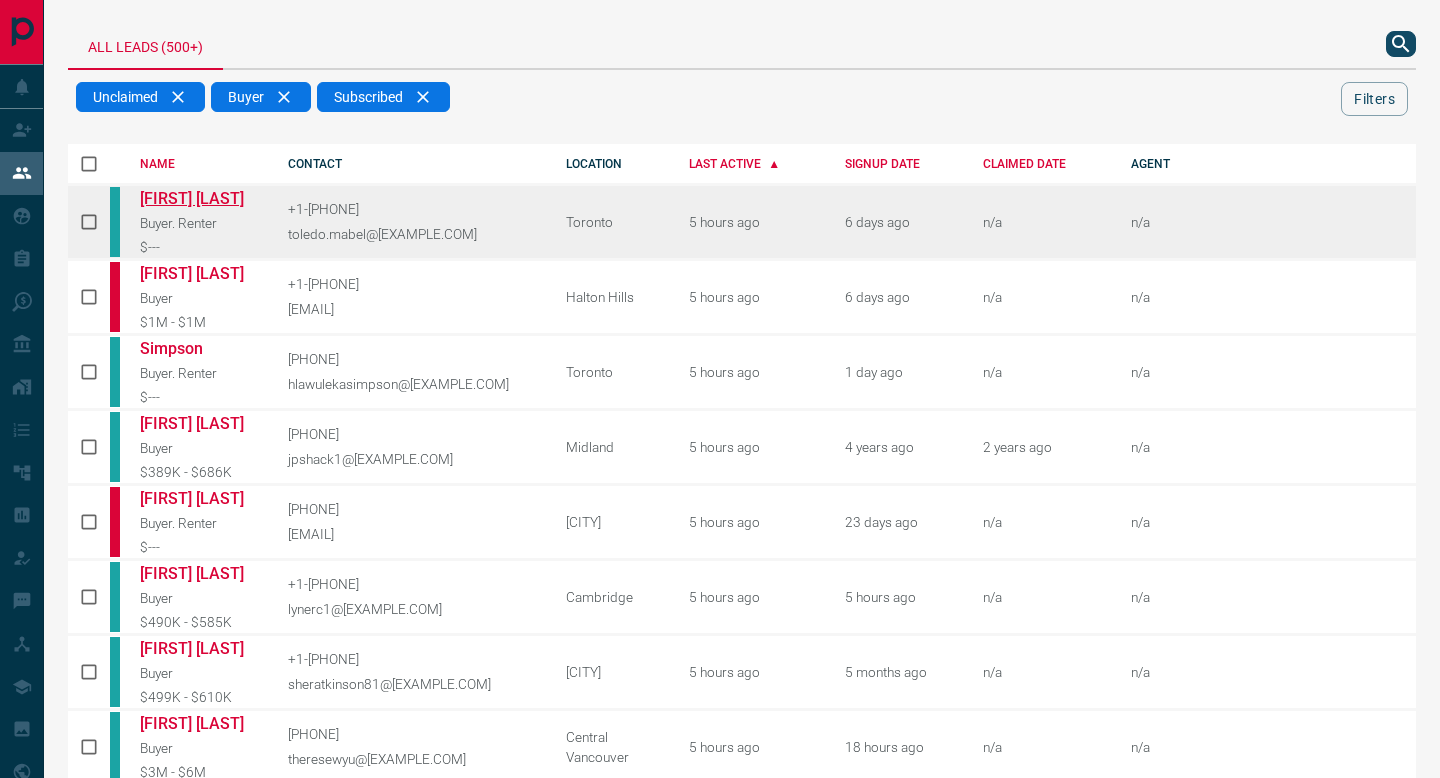 click on "[FIRST] [LAST]" at bounding box center [199, 198] 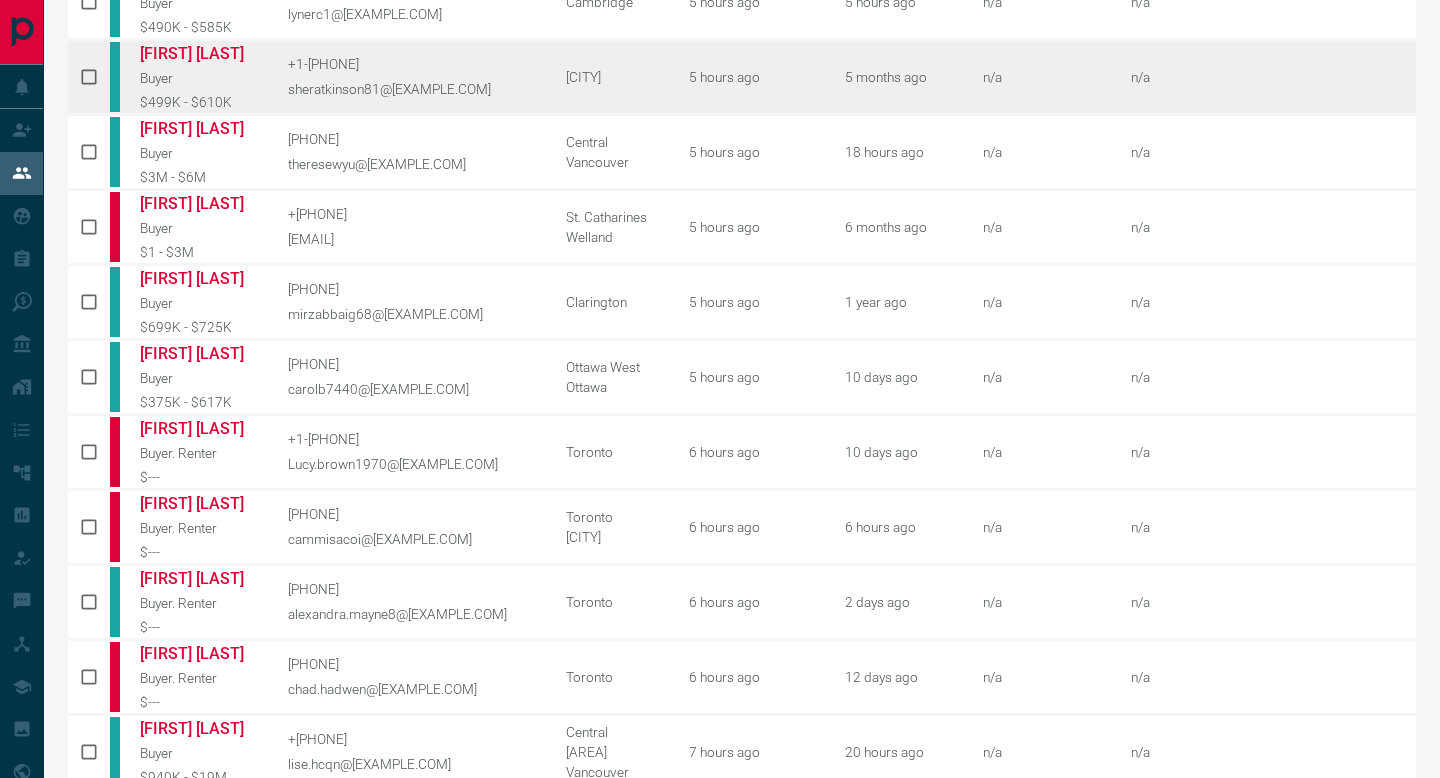 scroll, scrollTop: 946, scrollLeft: 0, axis: vertical 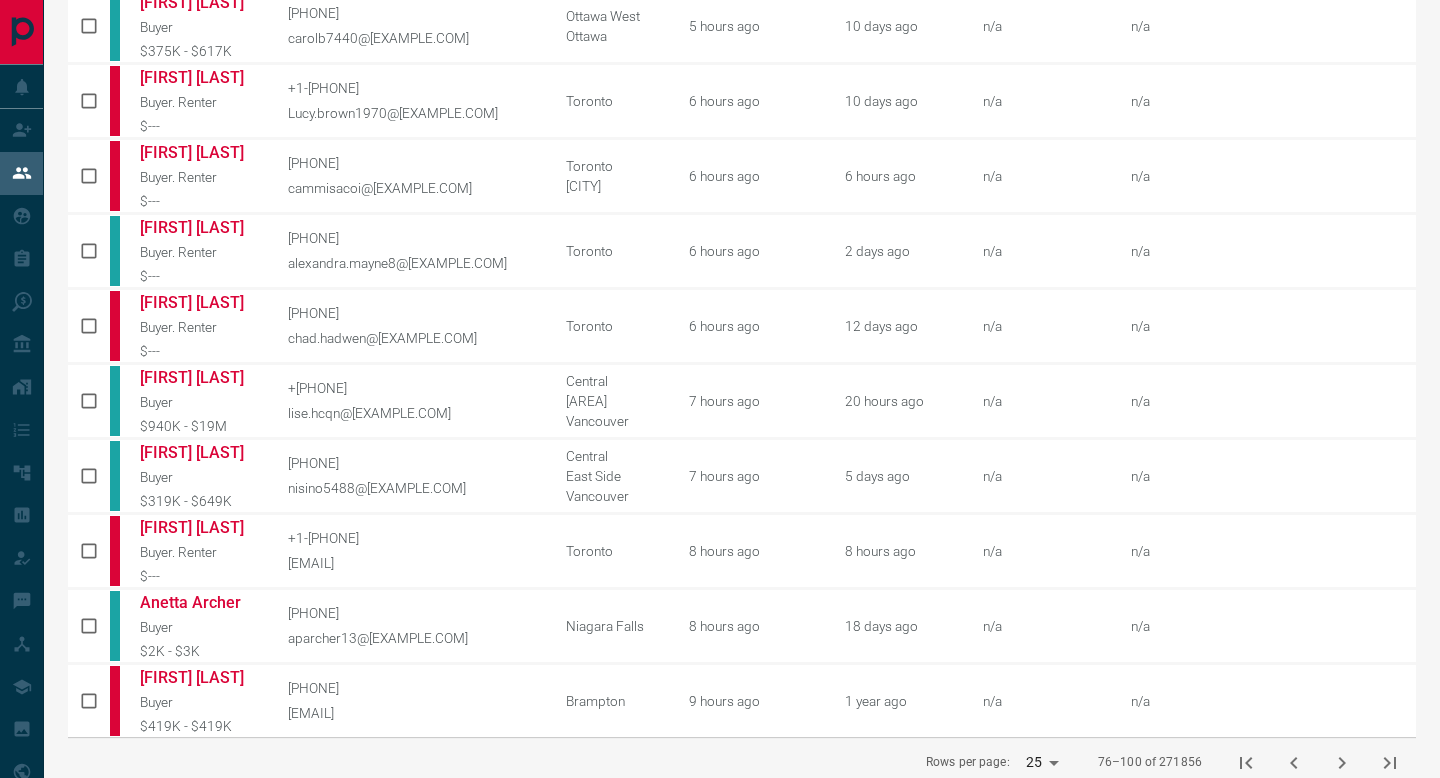 click 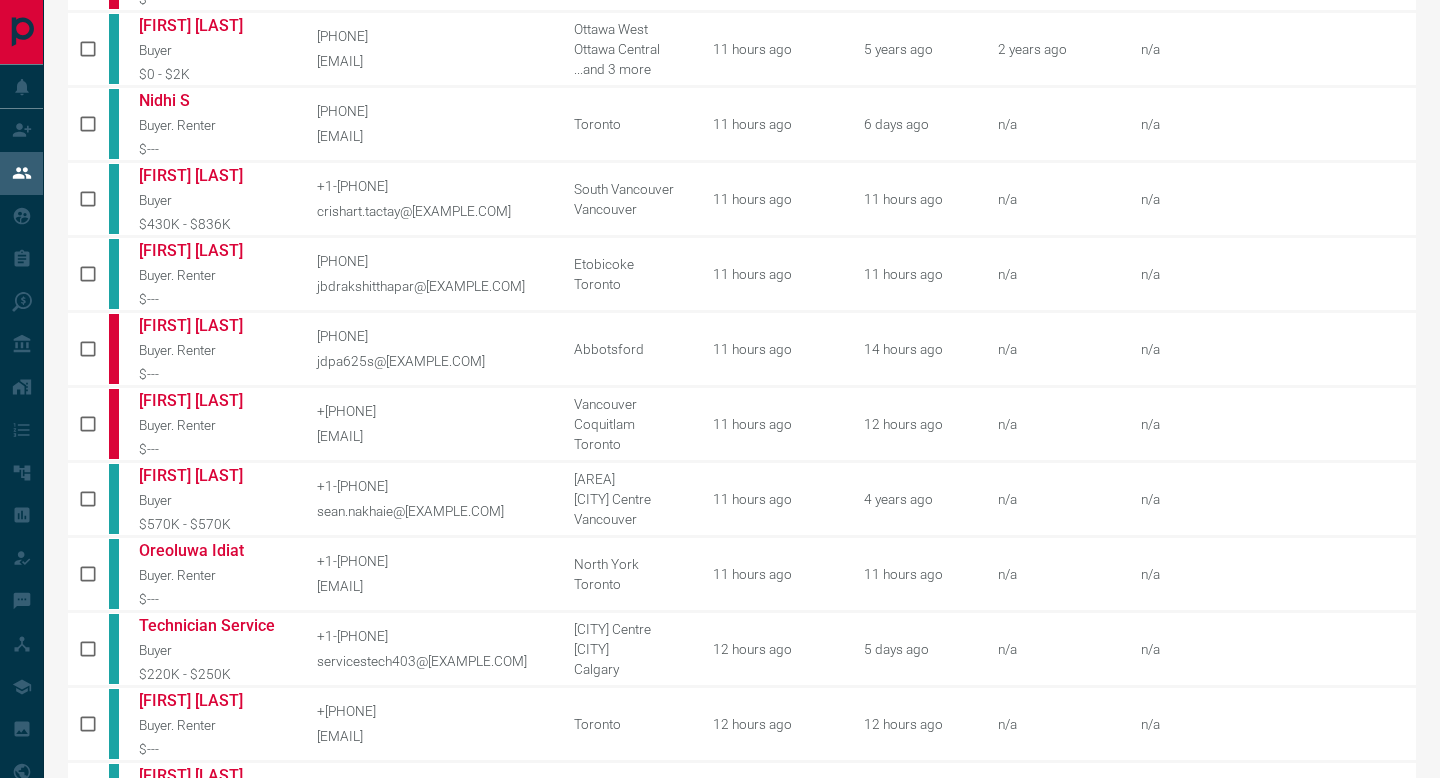 scroll, scrollTop: 0, scrollLeft: 0, axis: both 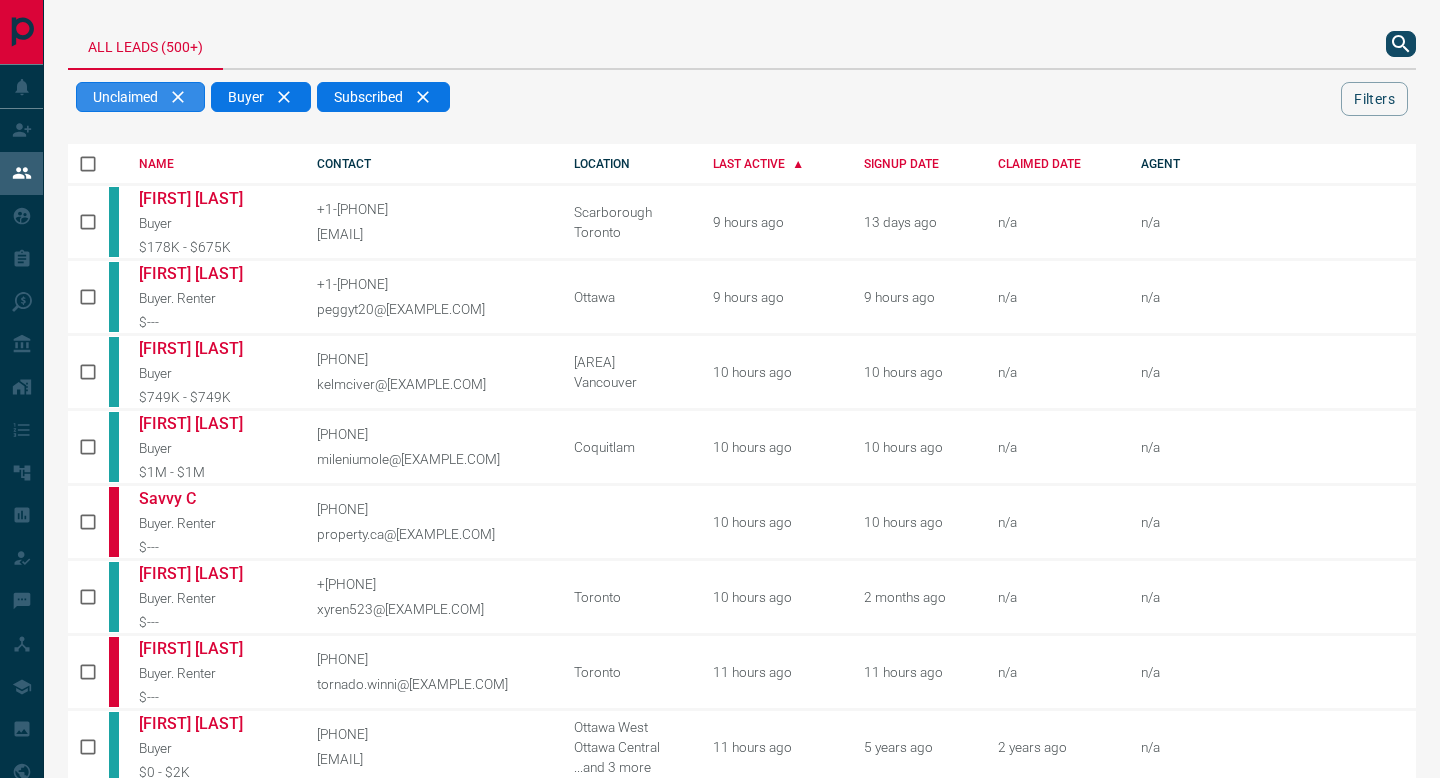 click on "Unclaimed" at bounding box center (140, 97) 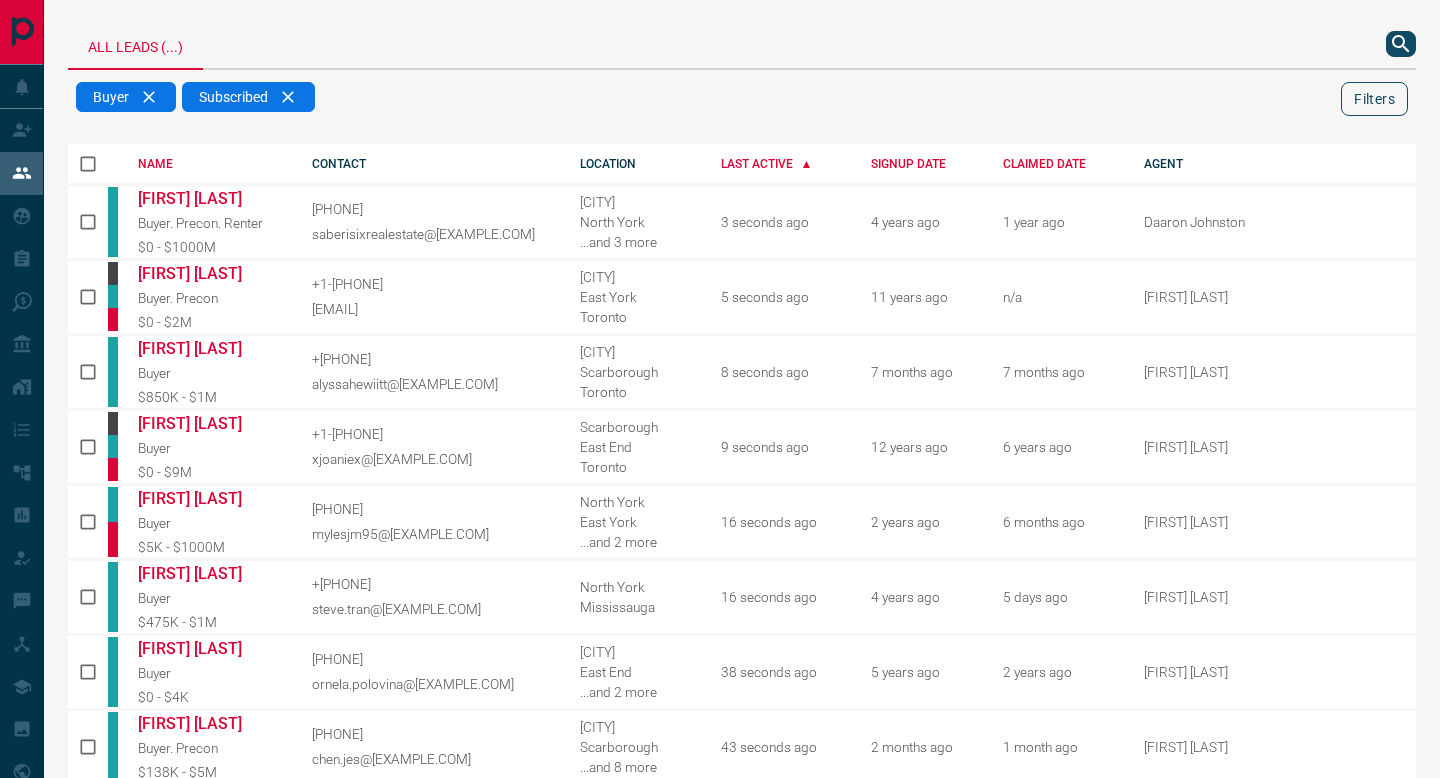 click on "Filters" at bounding box center [1374, 99] 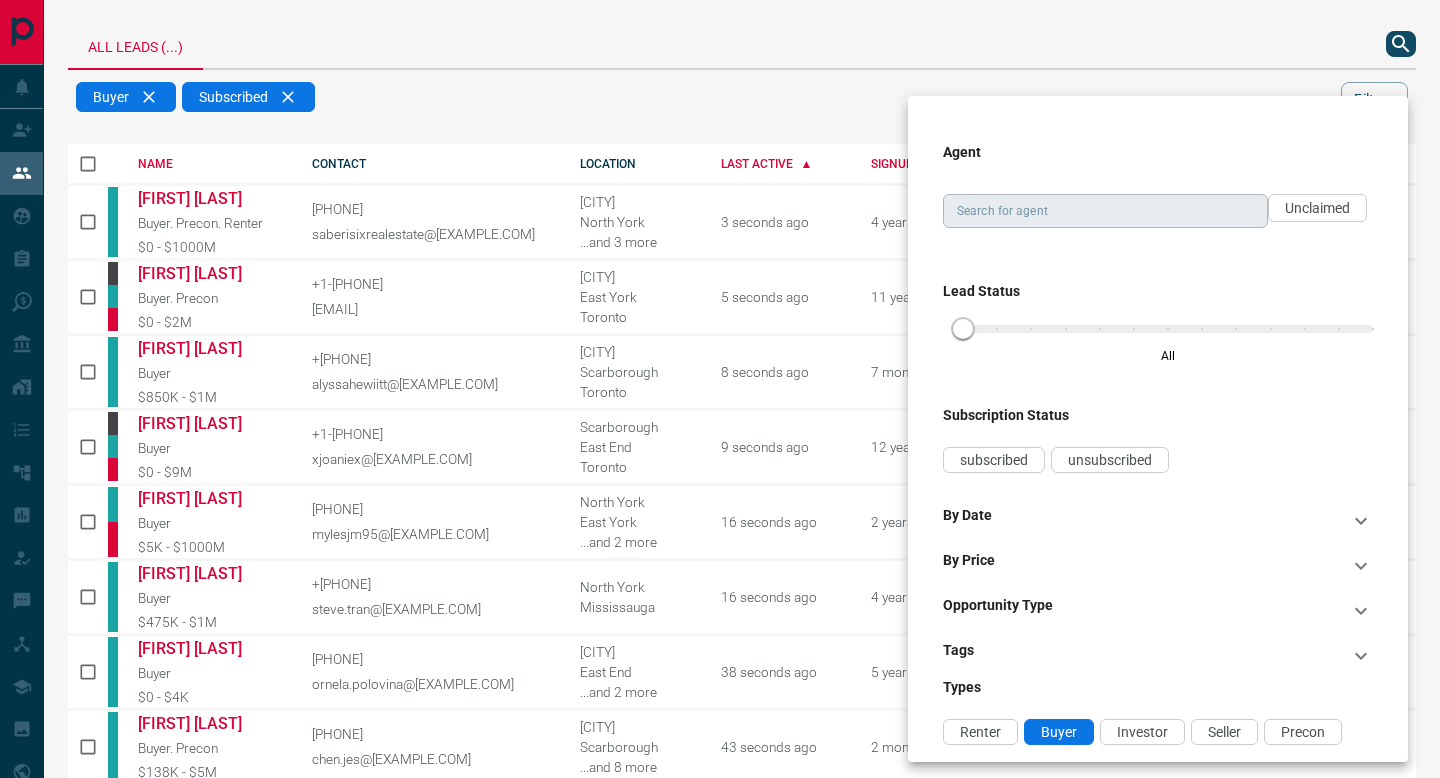 click on "Search for agent" at bounding box center (1104, 211) 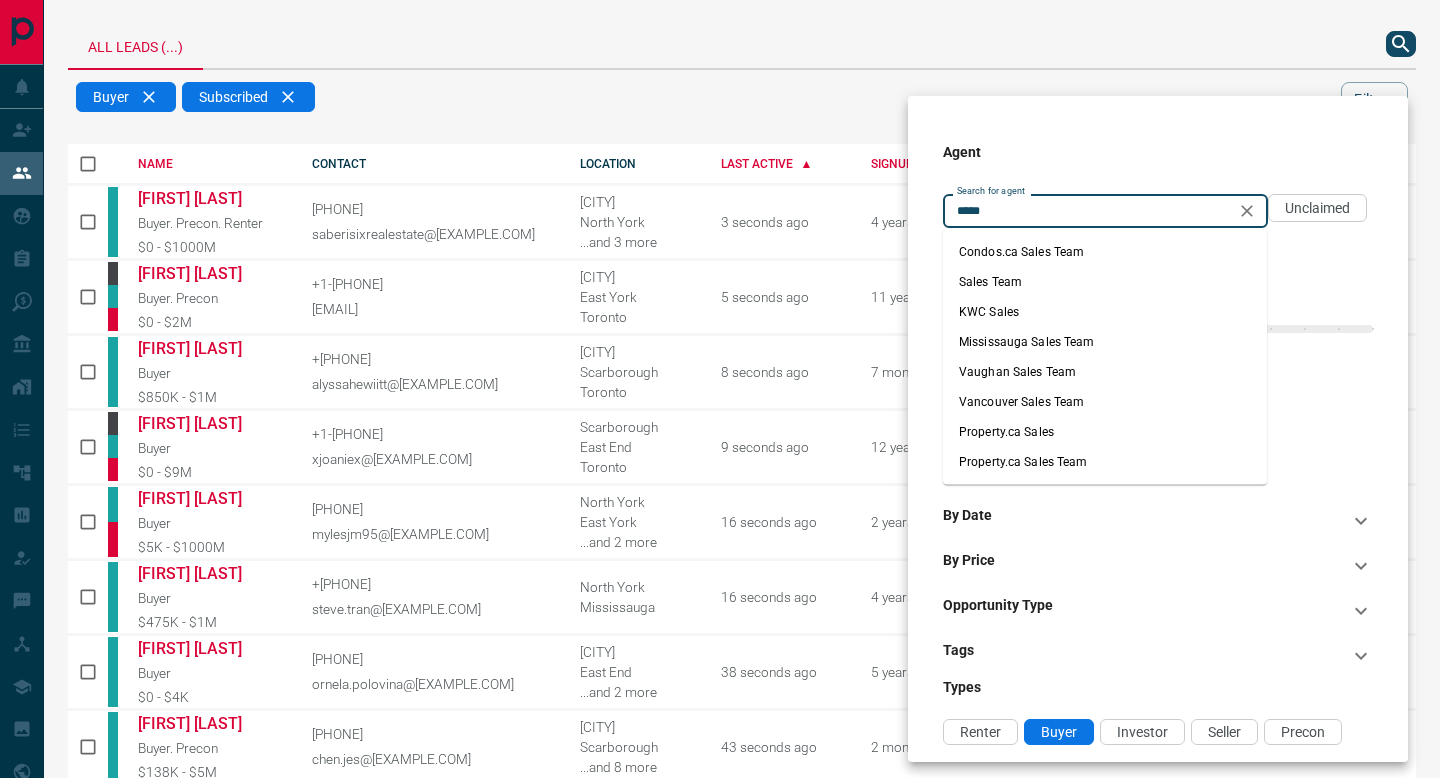 click on "Property.ca Sales" at bounding box center [1105, 432] 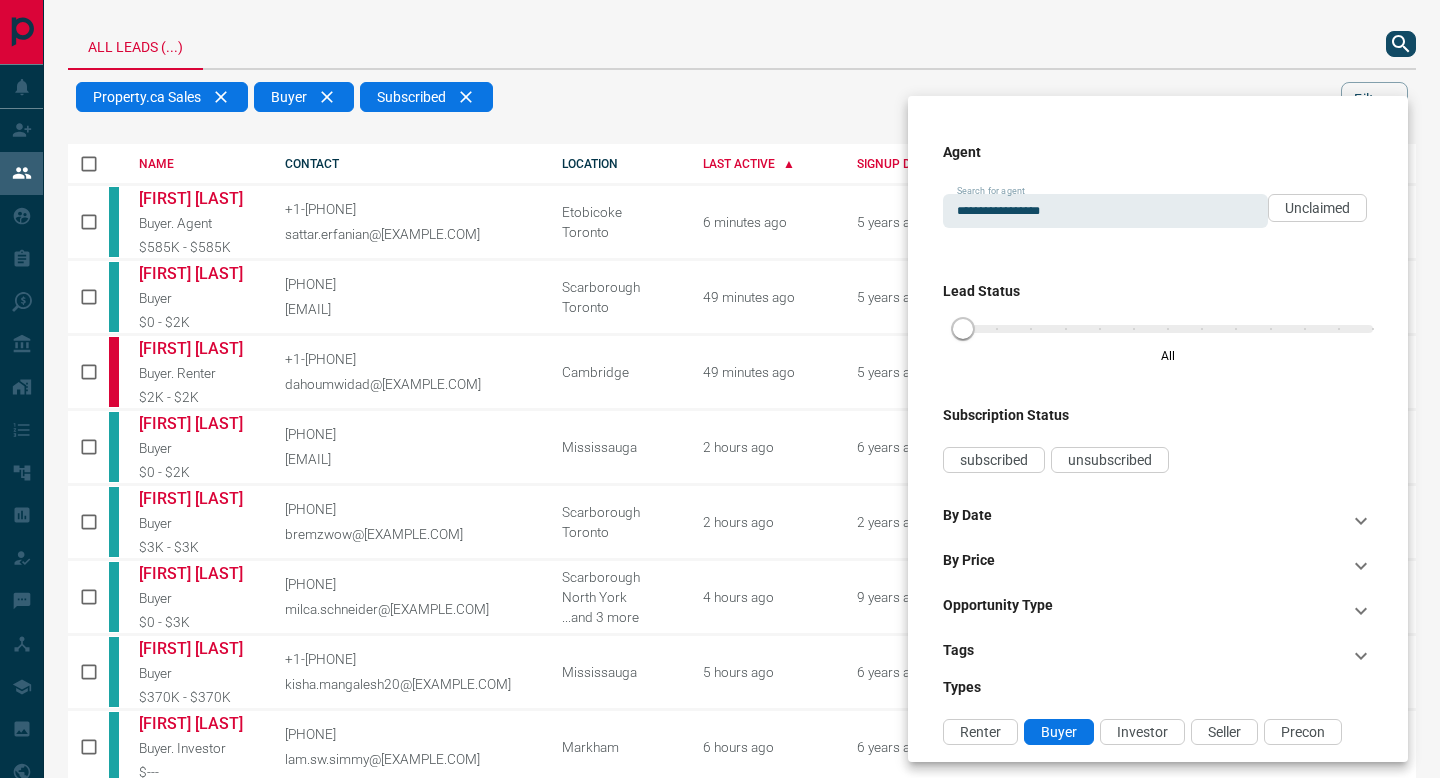 click at bounding box center (720, 389) 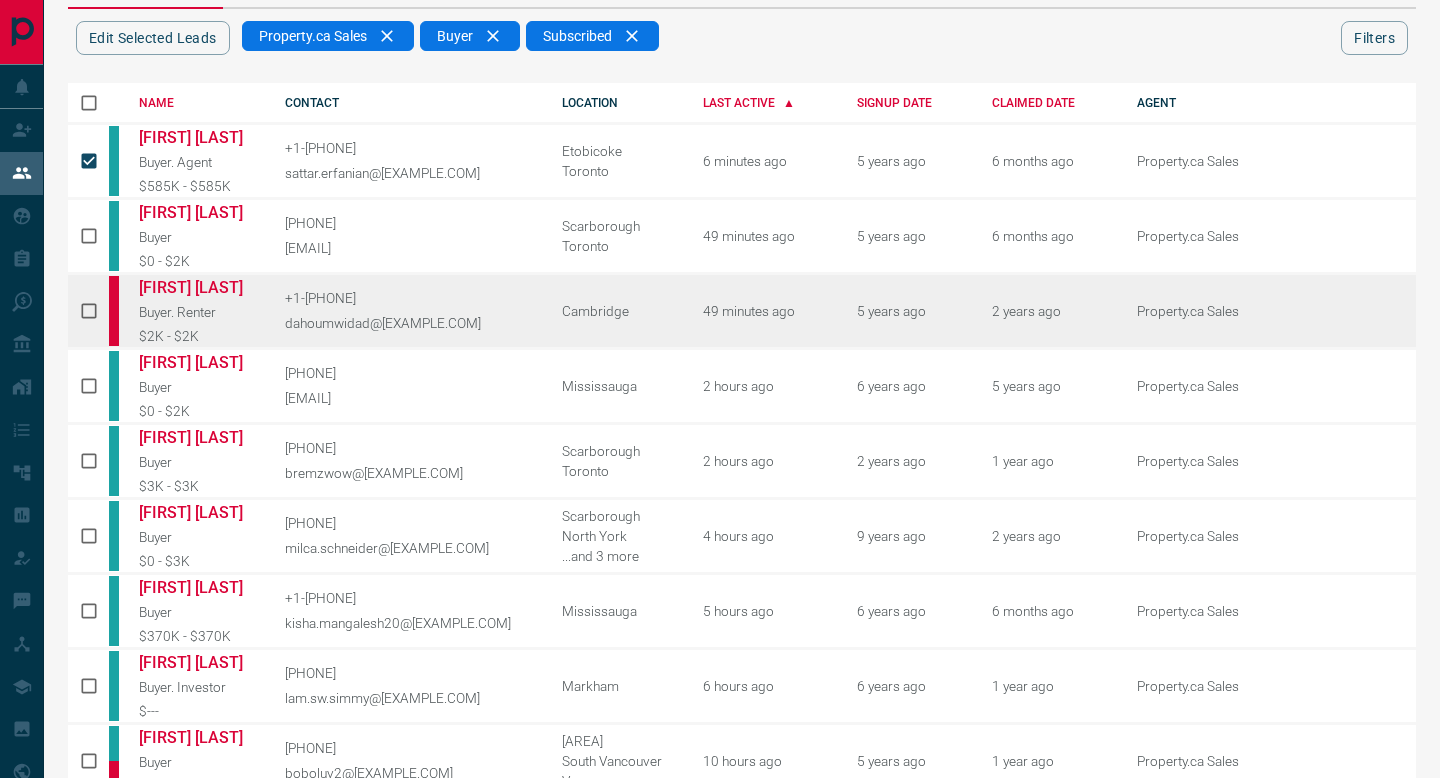 scroll, scrollTop: 64, scrollLeft: 0, axis: vertical 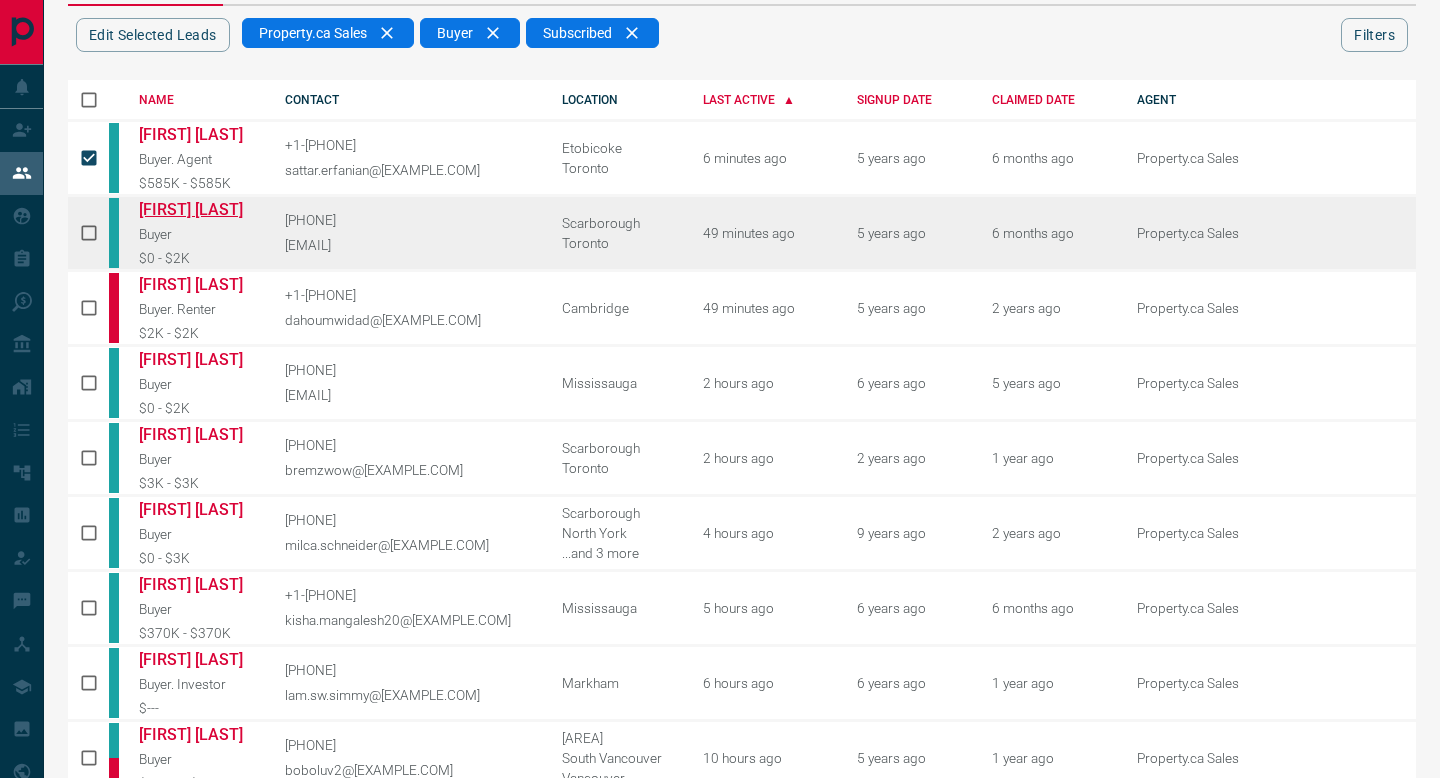 click on "[FIRST] [LAST]" at bounding box center [196, 209] 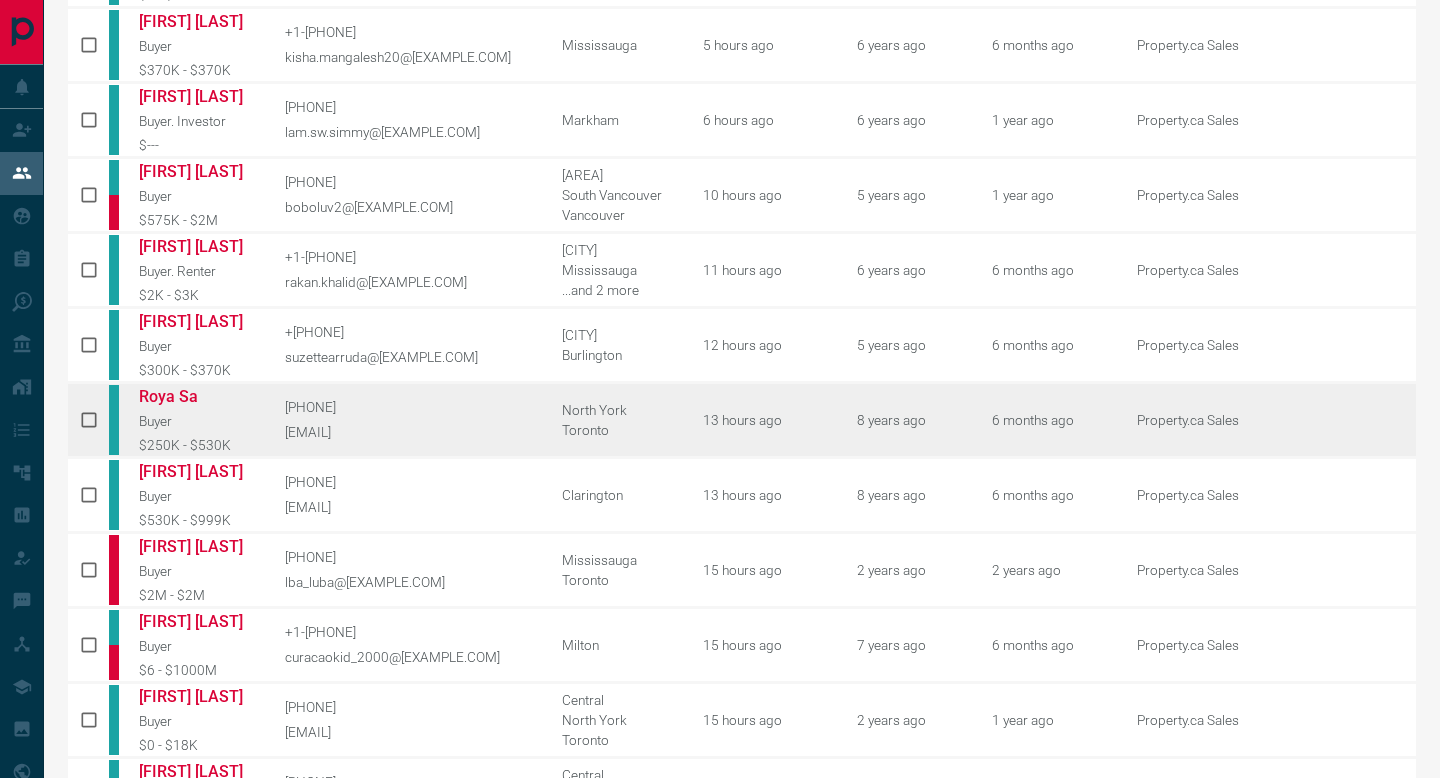 scroll, scrollTop: 631, scrollLeft: 0, axis: vertical 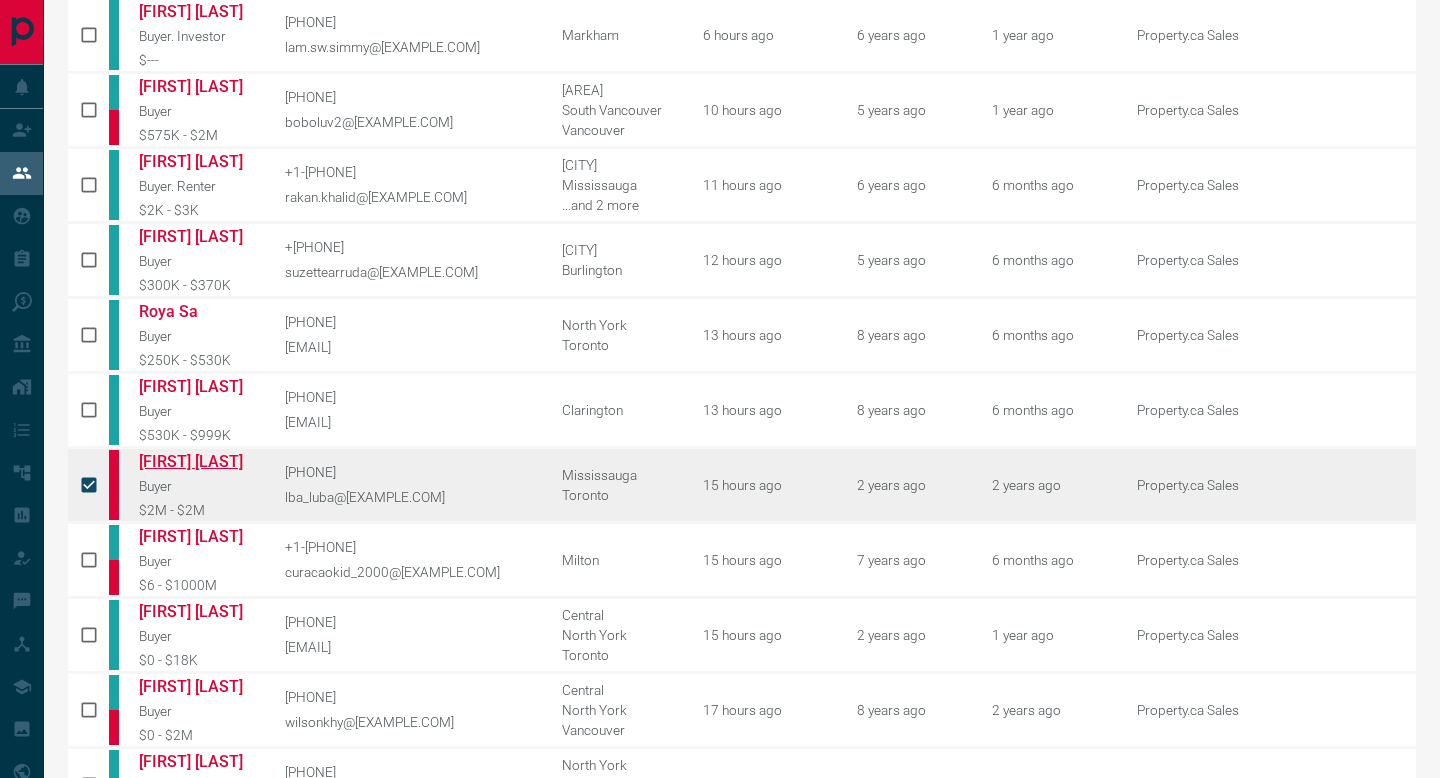 click on "[FIRST] [LAST]" at bounding box center (196, 461) 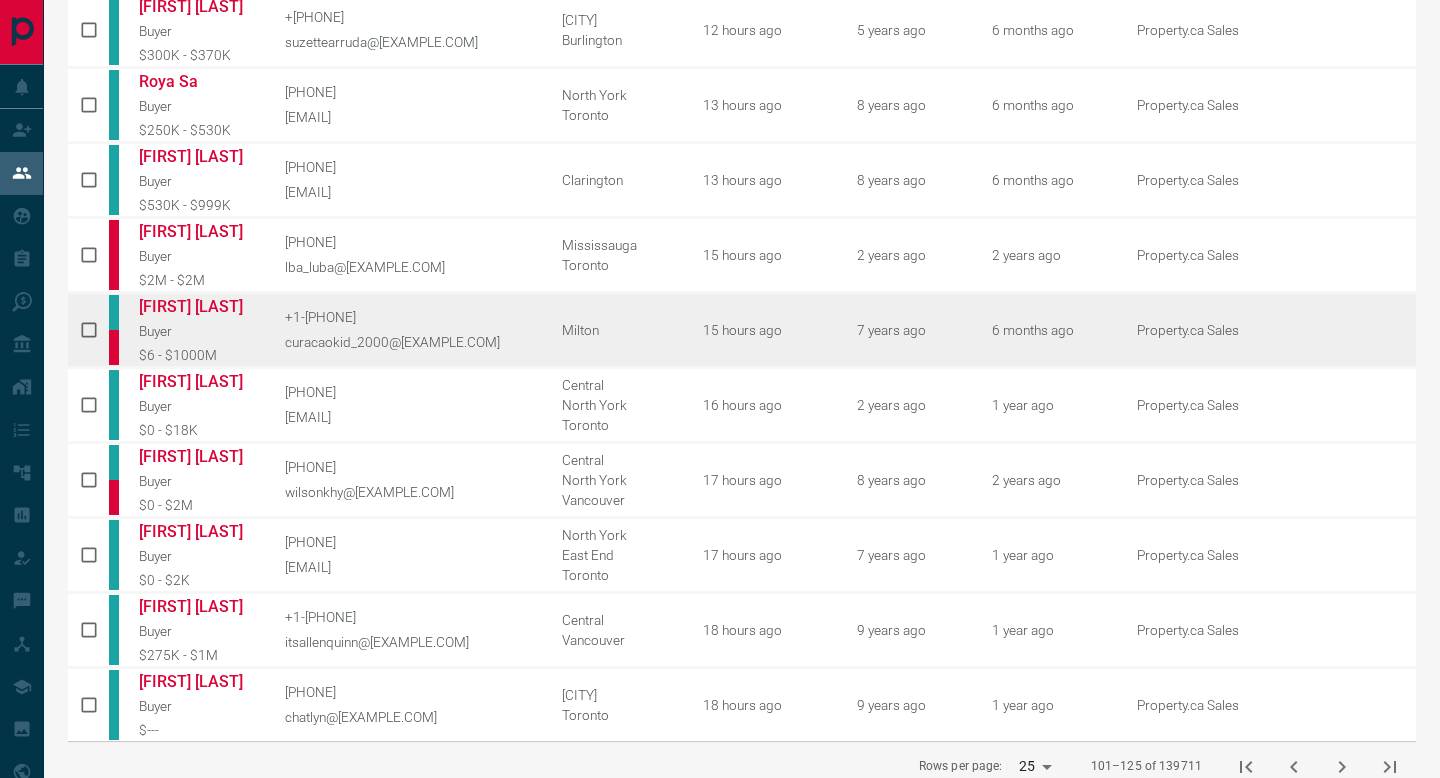 scroll, scrollTop: 956, scrollLeft: 0, axis: vertical 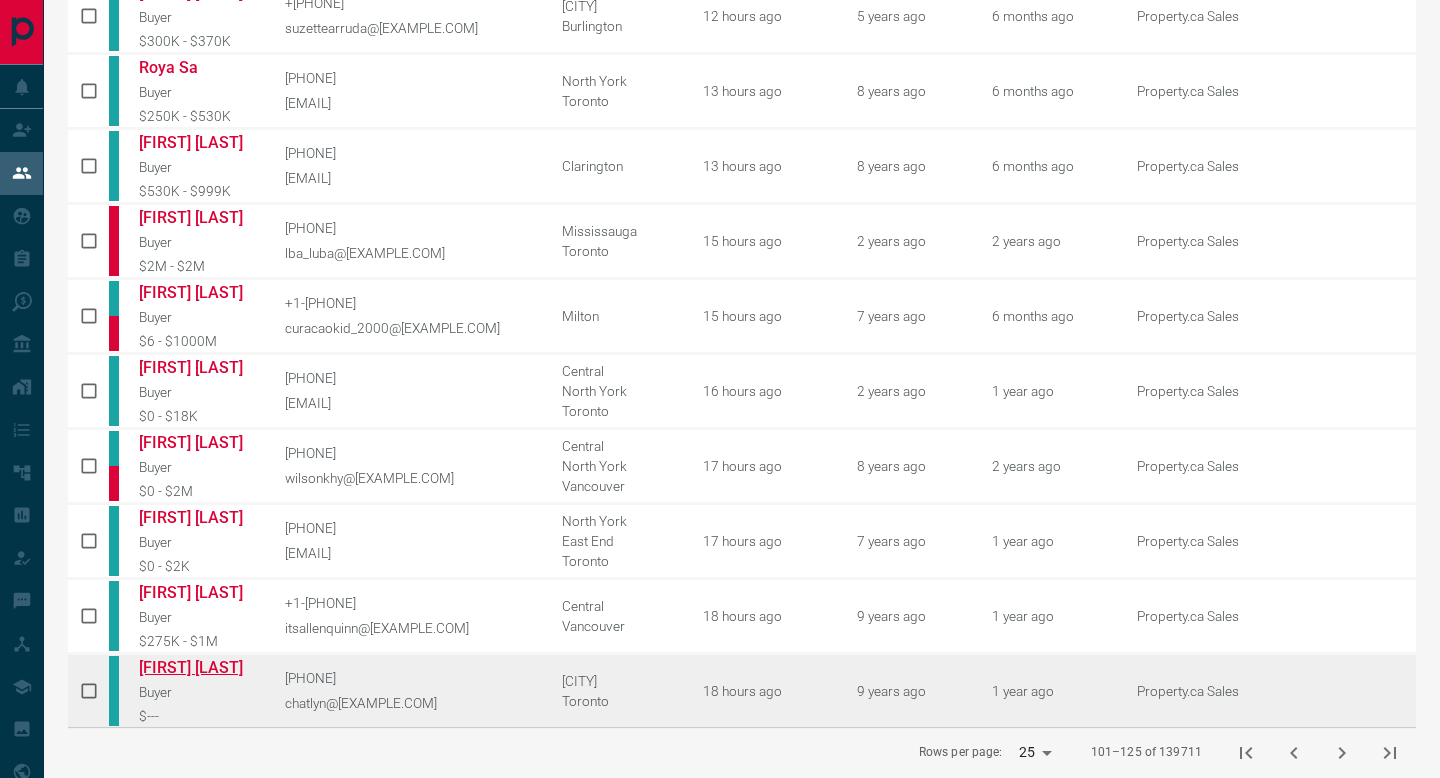 click on "[FIRST] [LAST]" at bounding box center (196, 667) 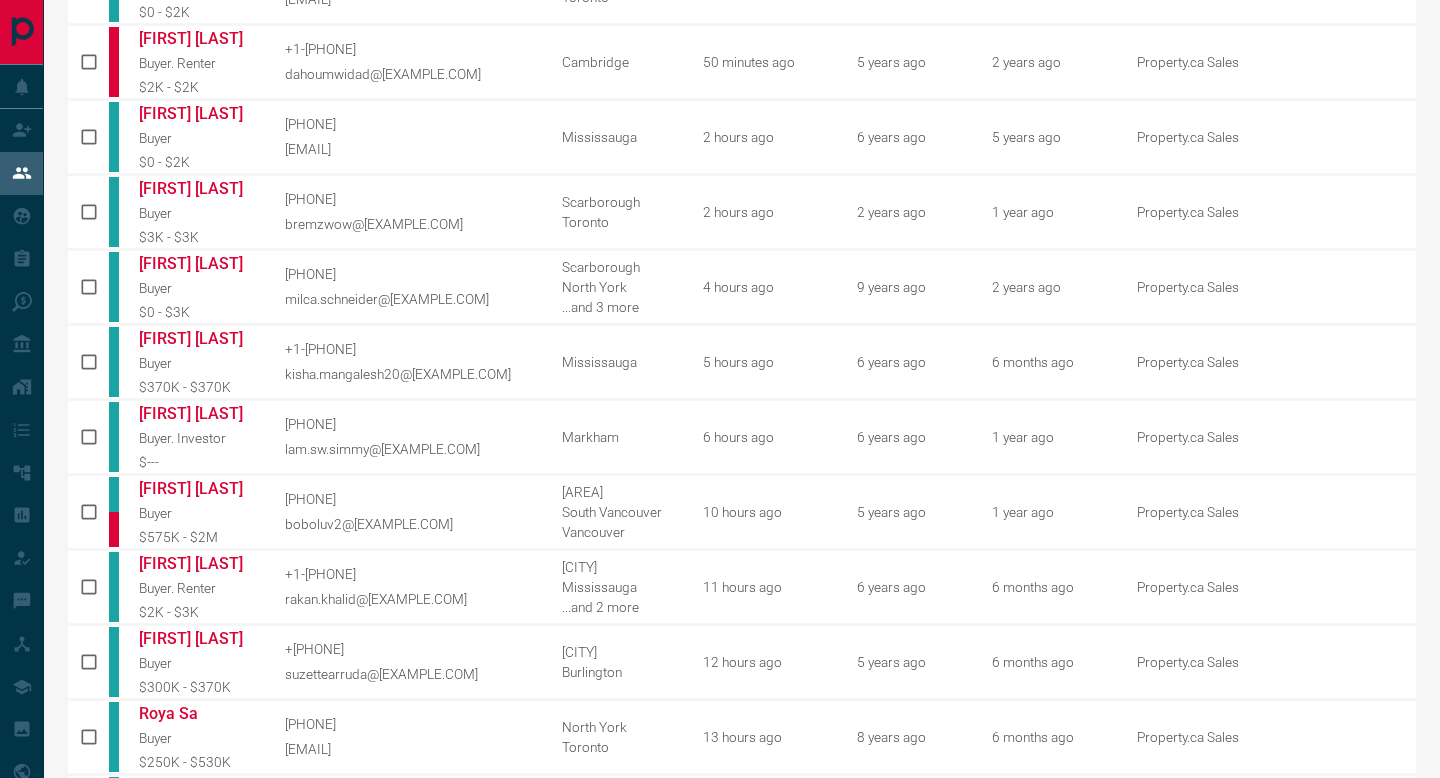 scroll, scrollTop: 0, scrollLeft: 0, axis: both 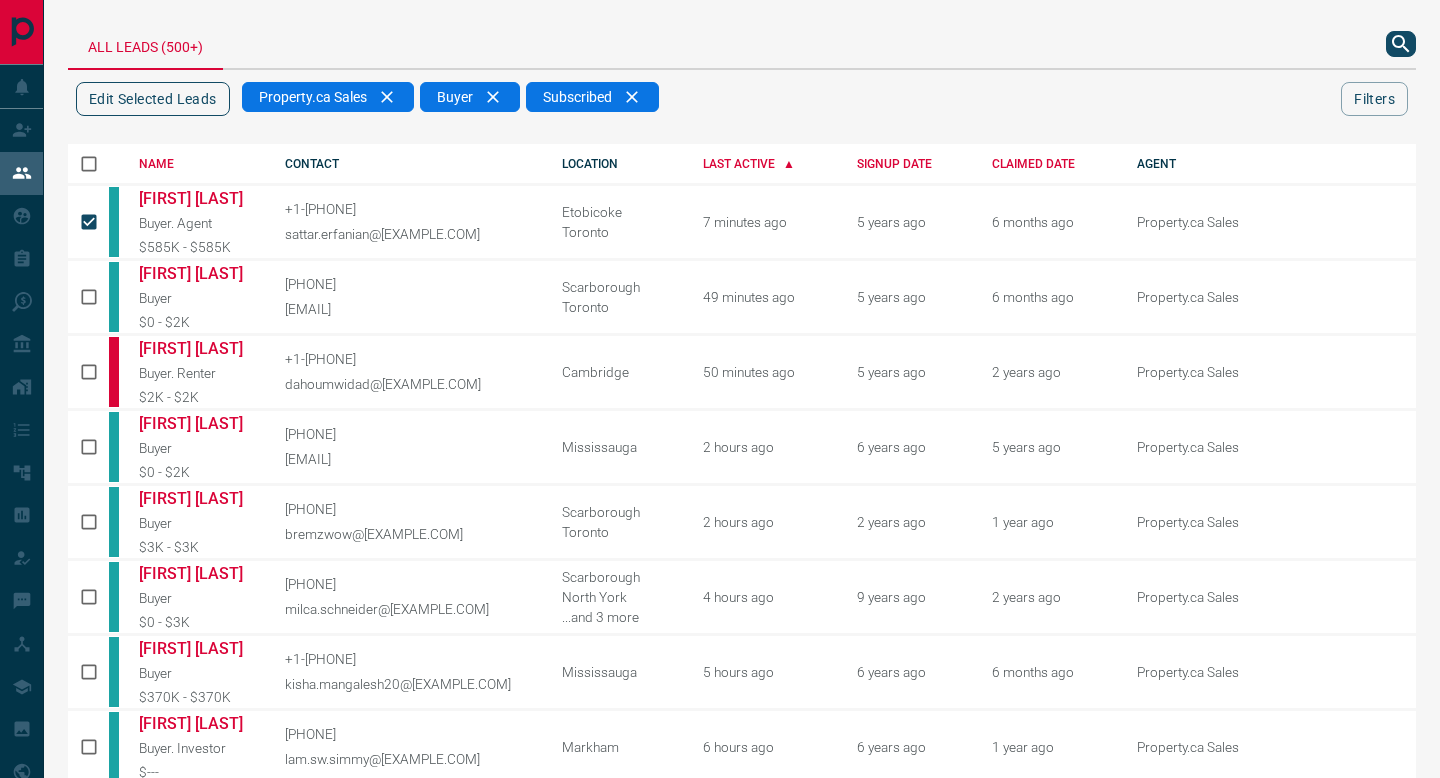 click on "Edit Selected Leads" at bounding box center (153, 99) 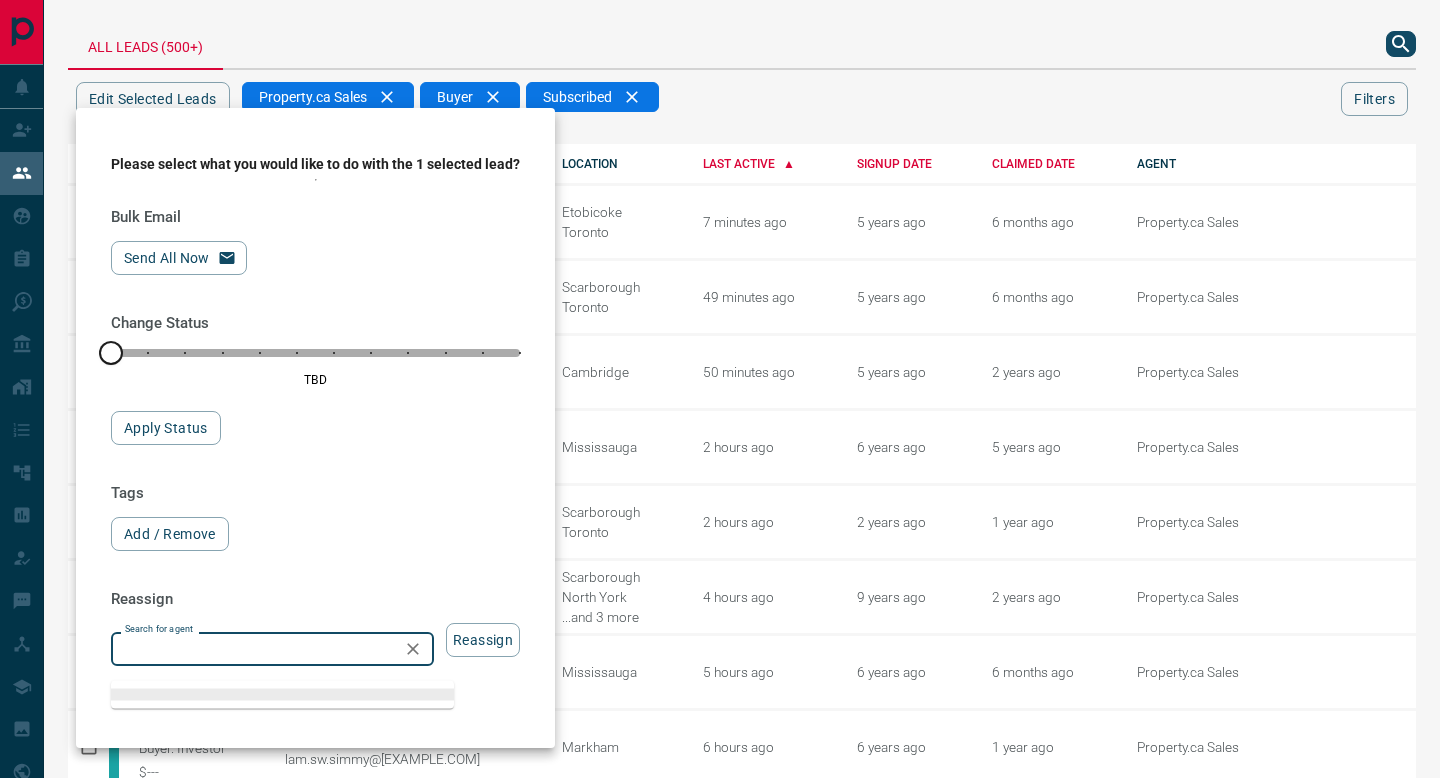 click on "Search for agent" at bounding box center (256, 649) 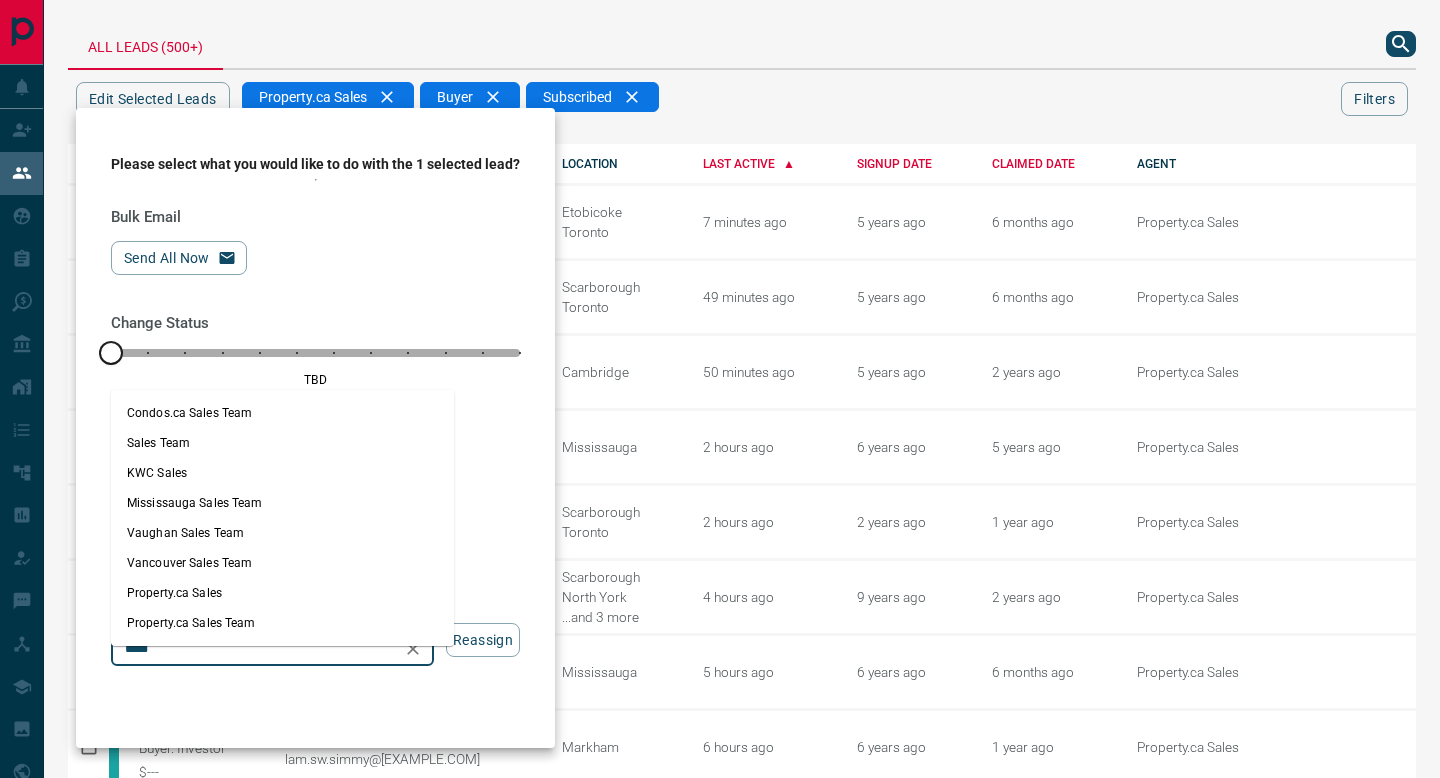 click on "Property.ca Sales Team" at bounding box center (282, 623) 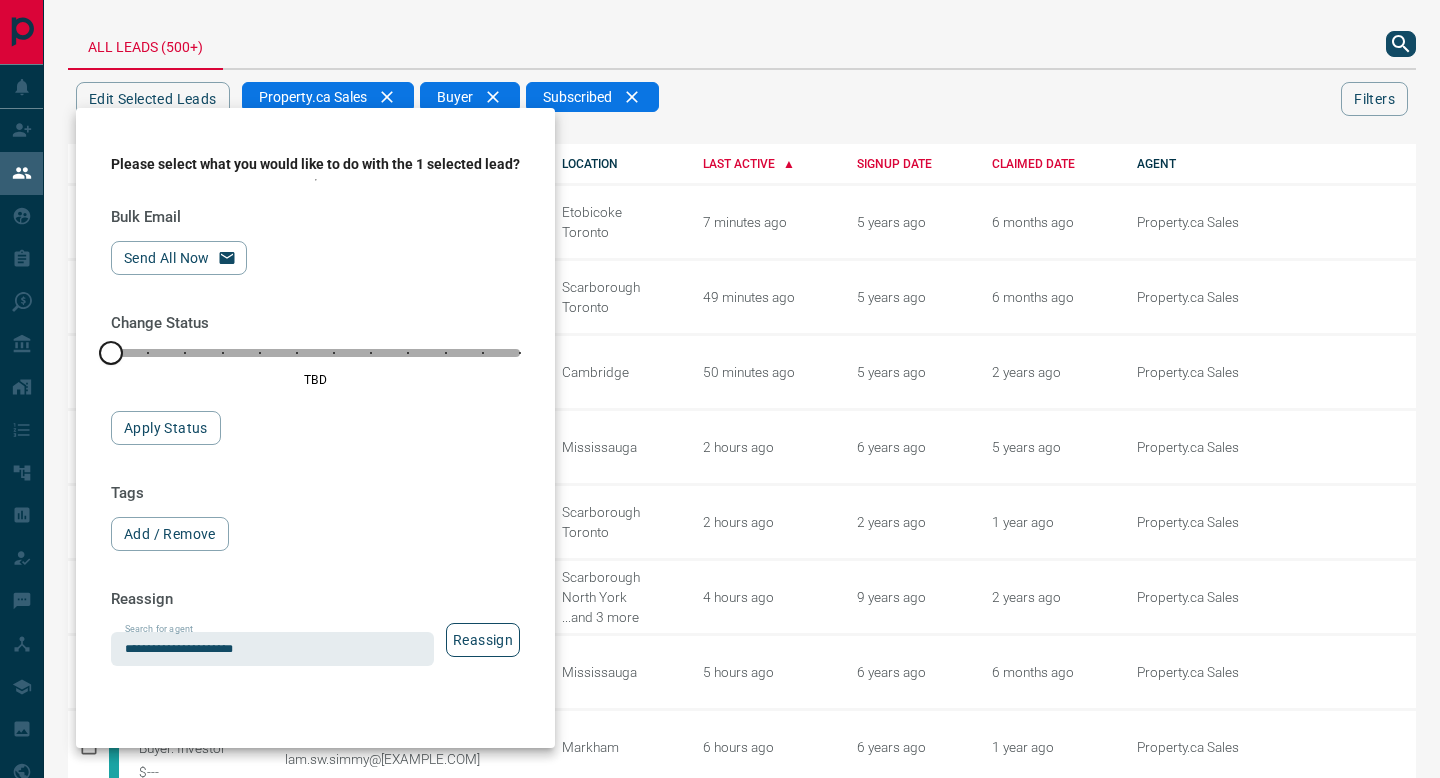 click on "Reassign" at bounding box center (483, 640) 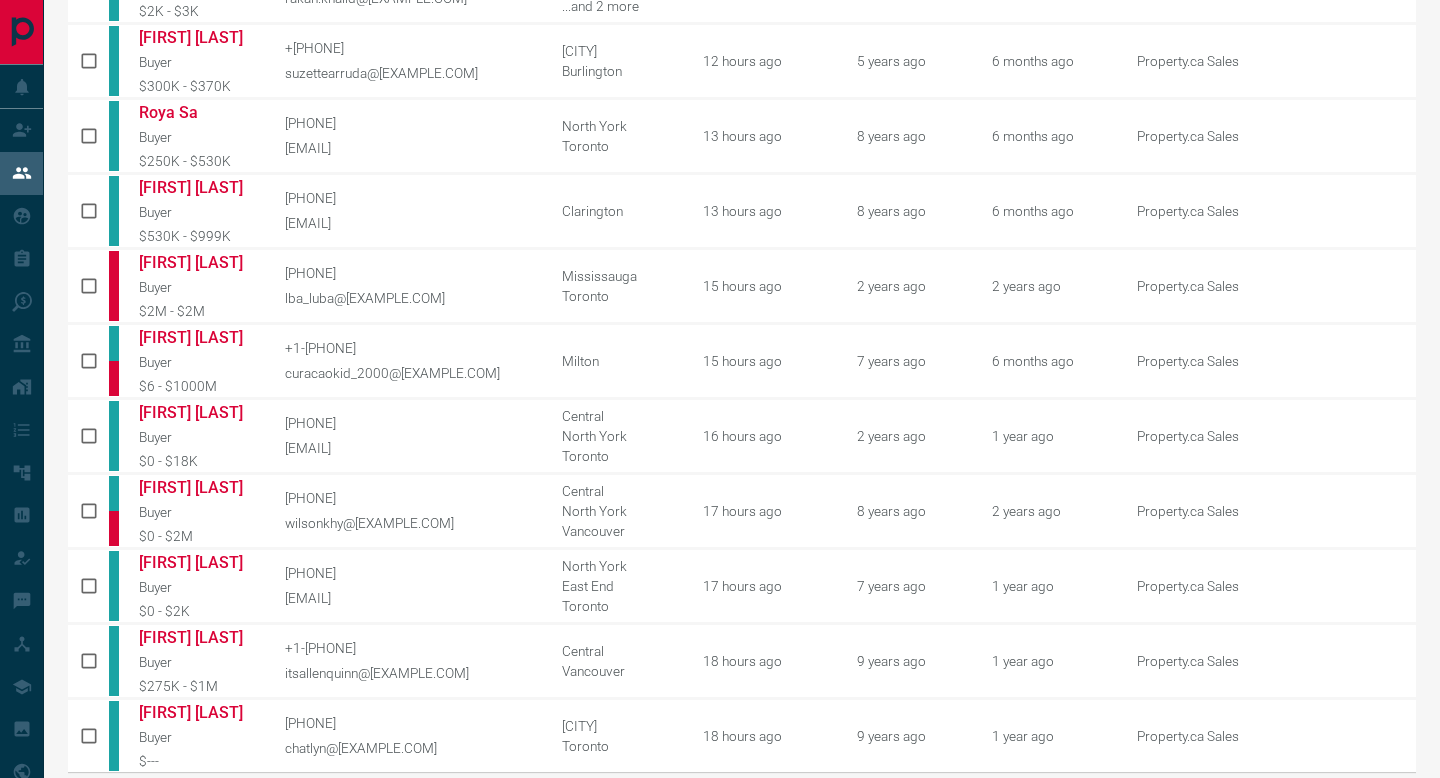 scroll, scrollTop: 891, scrollLeft: 0, axis: vertical 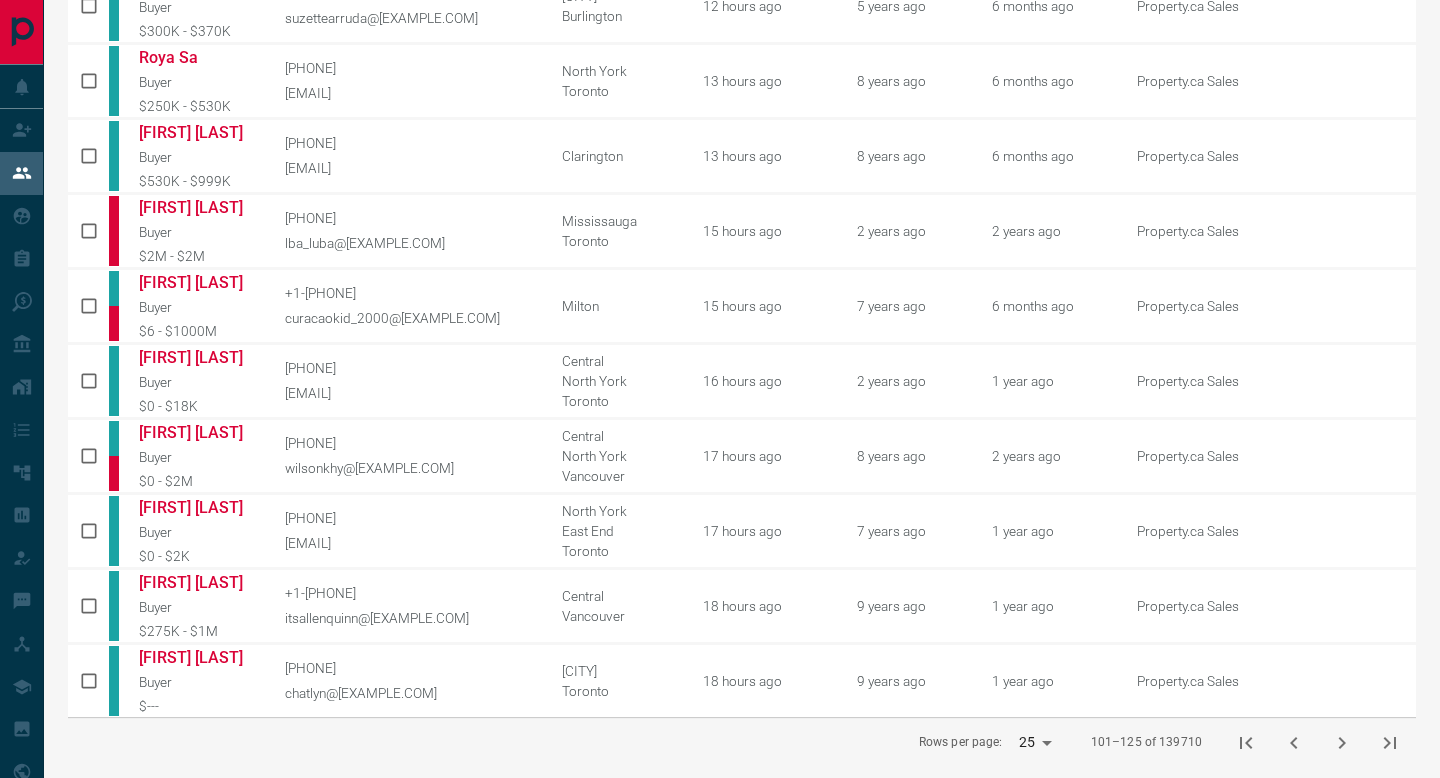 click 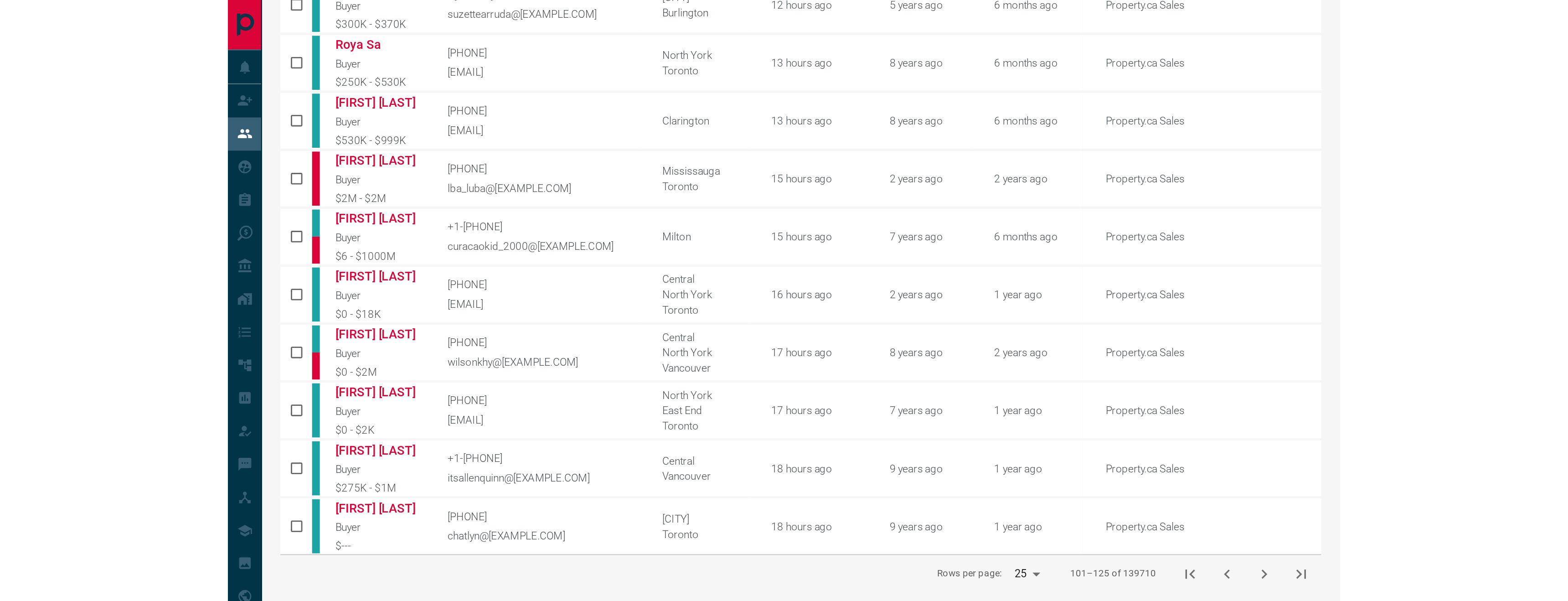 scroll, scrollTop: 0, scrollLeft: 0, axis: both 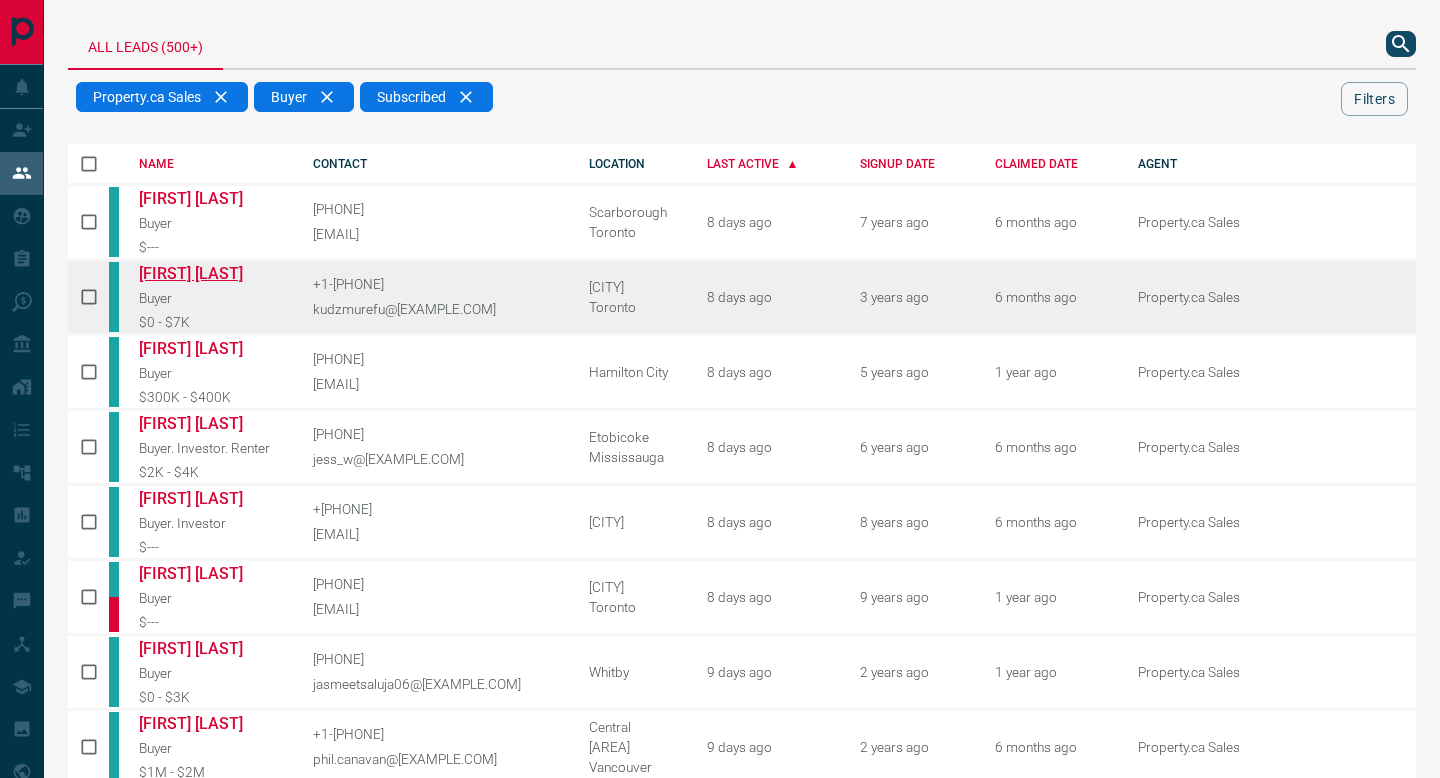 click on "[FIRST] [LAST]" at bounding box center (211, 273) 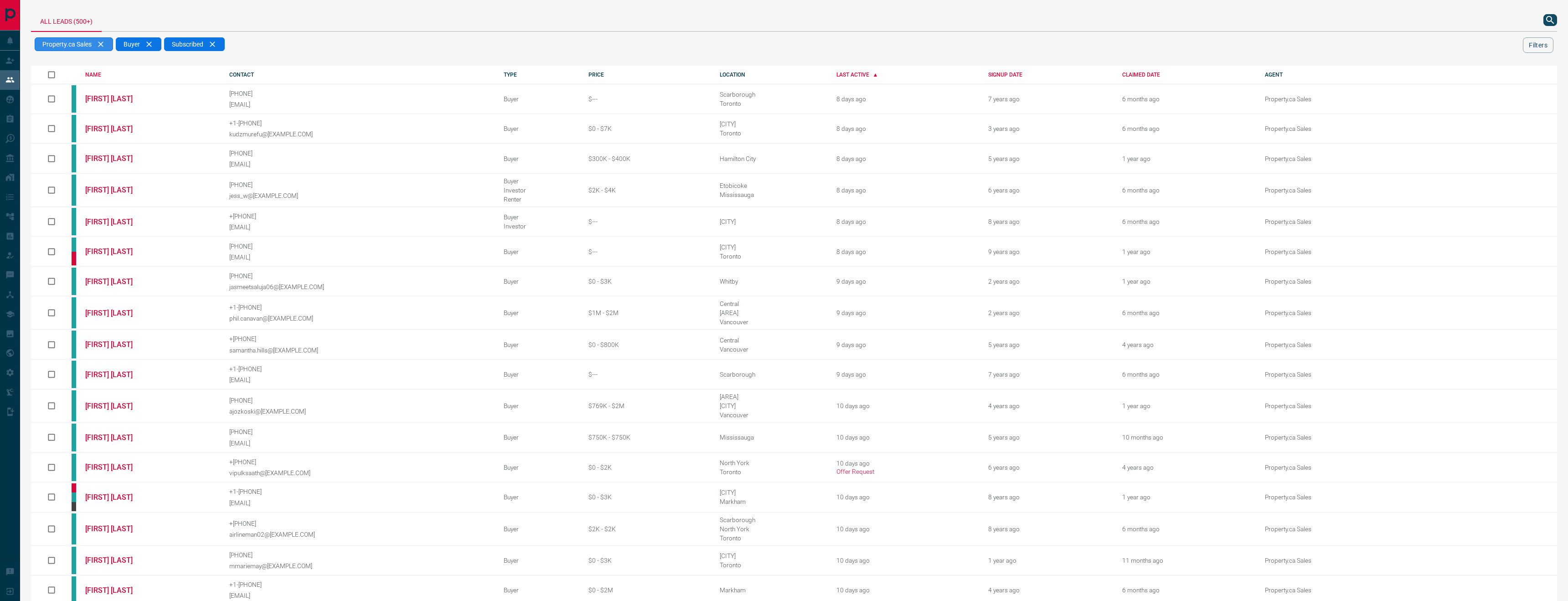 click on "Property.ca Sales" at bounding box center (74, 44) 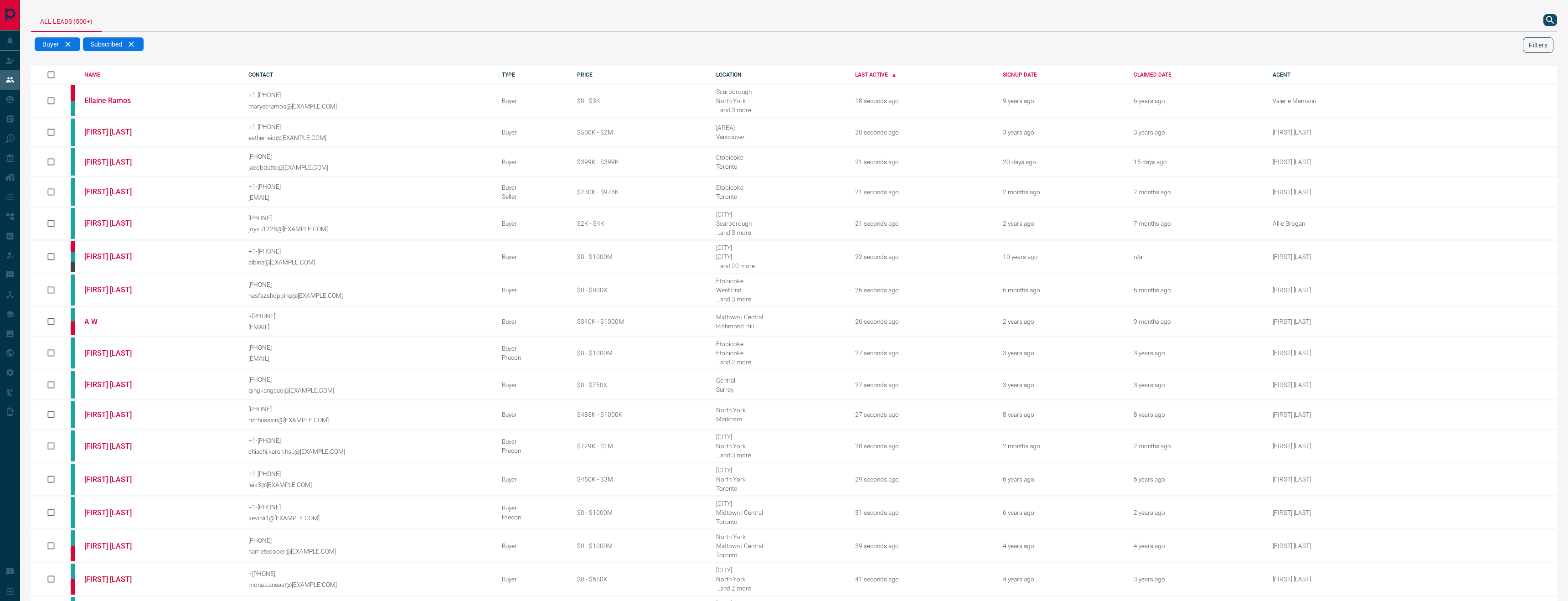drag, startPoint x: 1536, startPoint y: 57, endPoint x: 1533, endPoint y: 42, distance: 15.297059 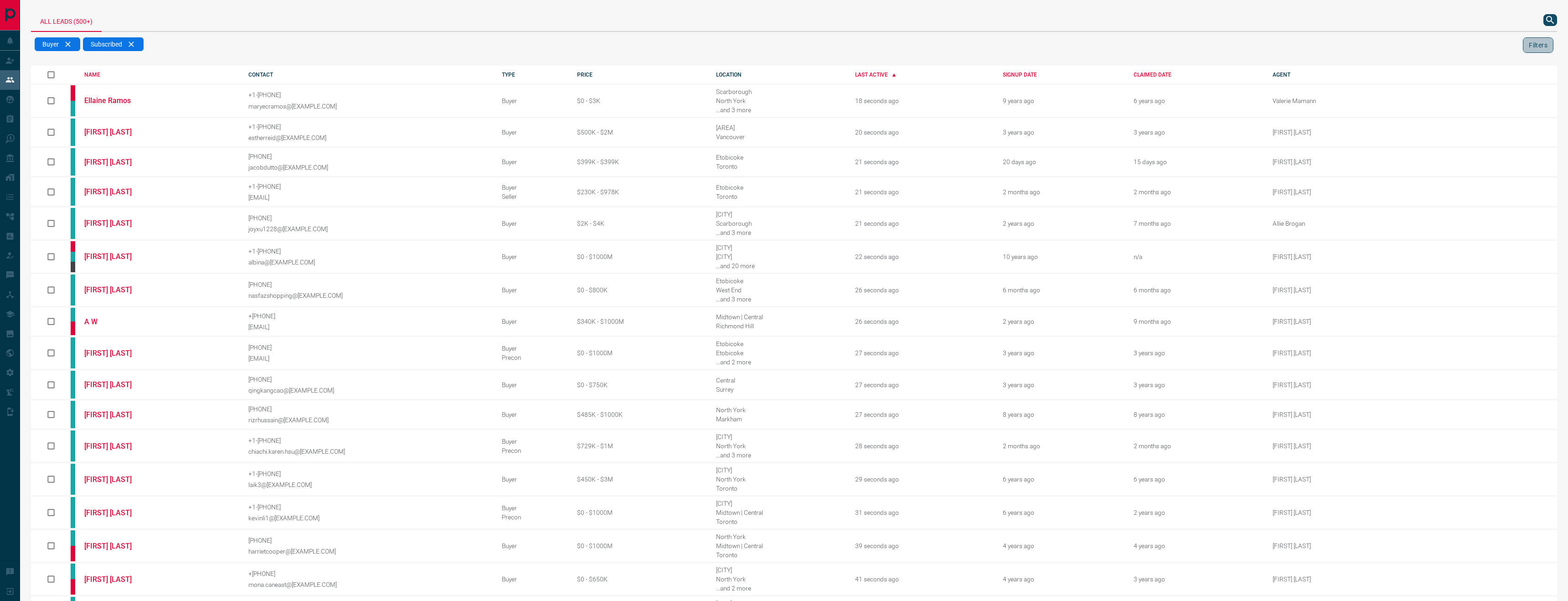 click on "Filters" at bounding box center [1538, 45] 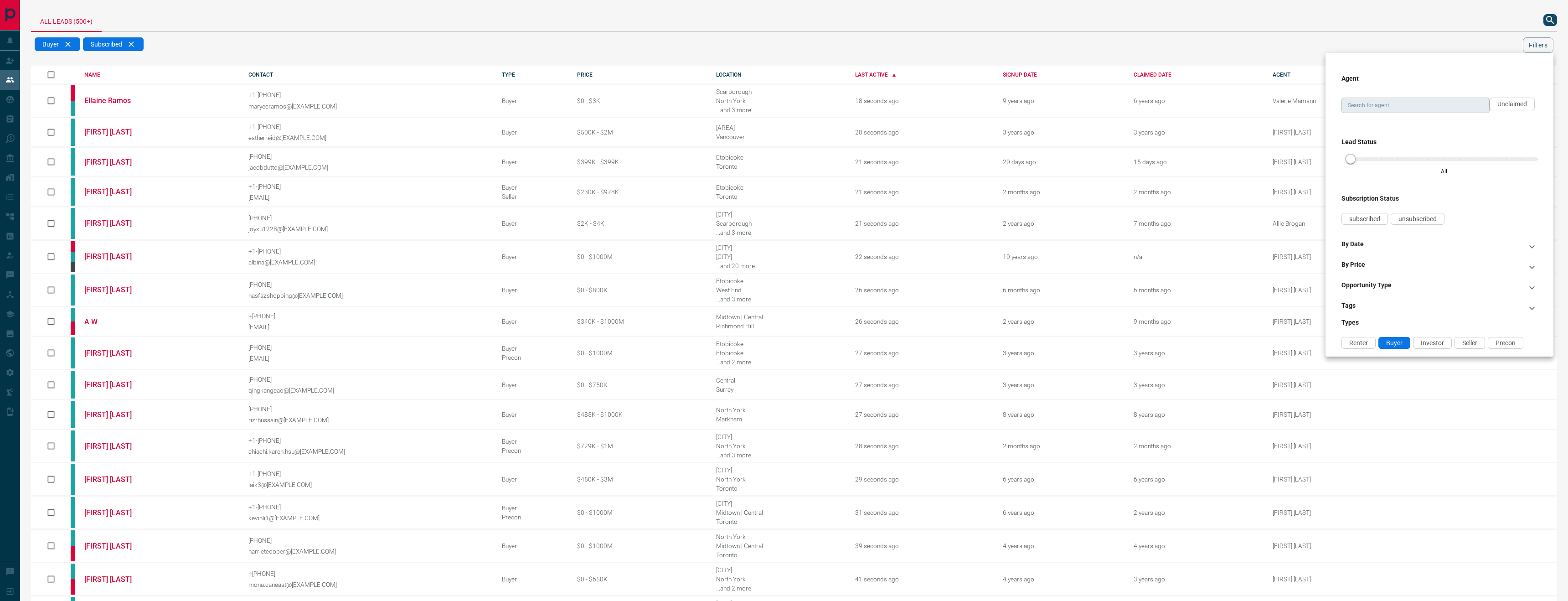 click on "Search for agent" at bounding box center (1415, 105) 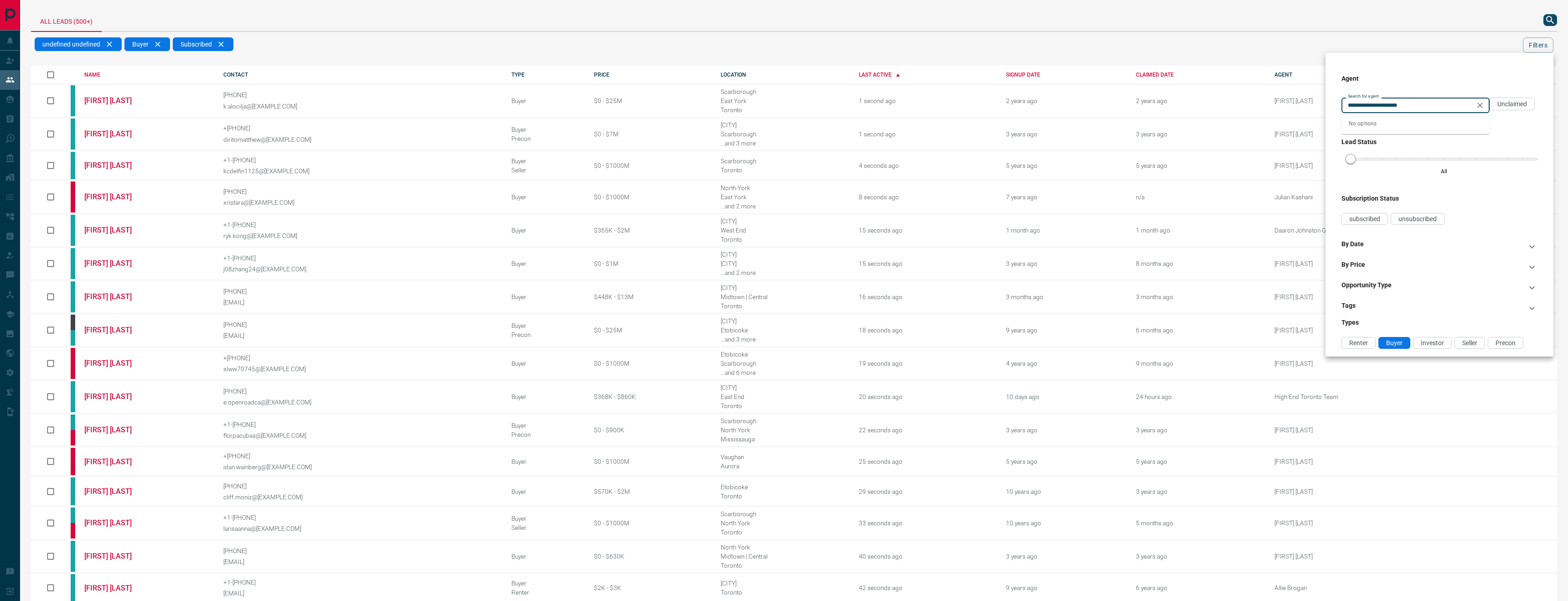 type on "**********" 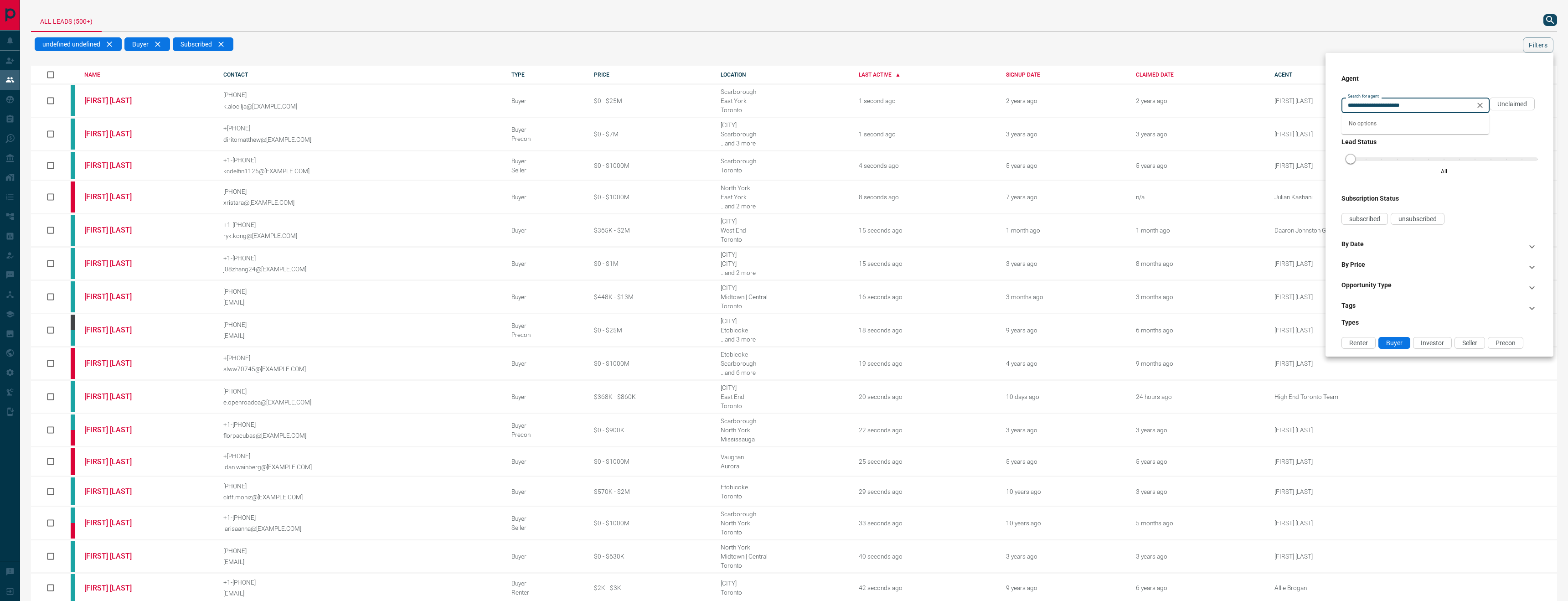 click 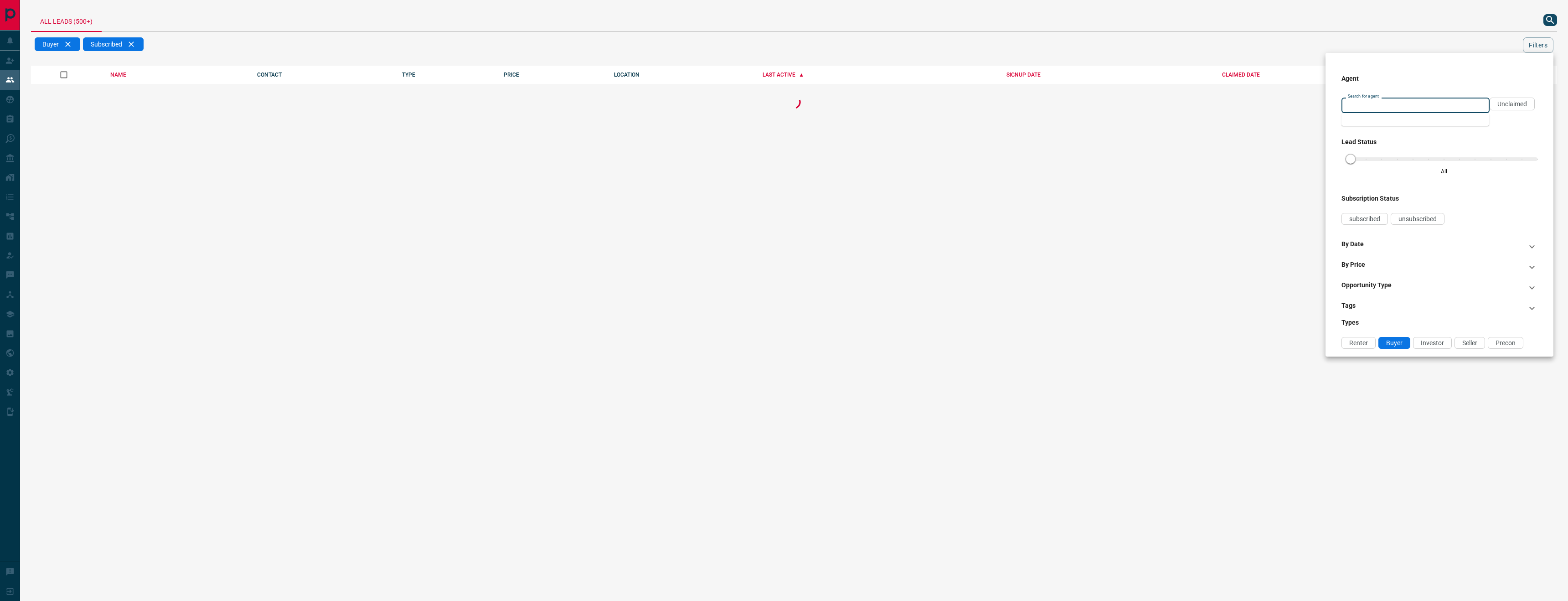 click on "Search for agent" at bounding box center (1415, 105) 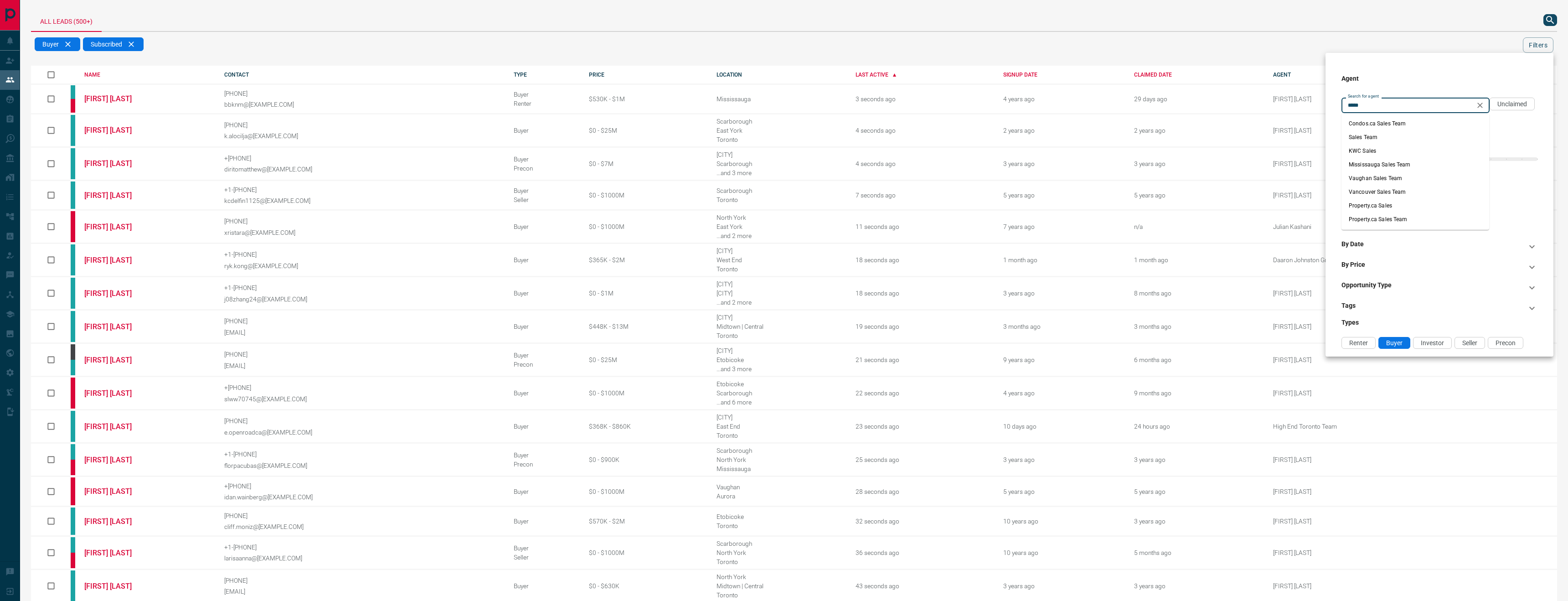 click on "Condos.ca Sales Team" at bounding box center [1415, 124] 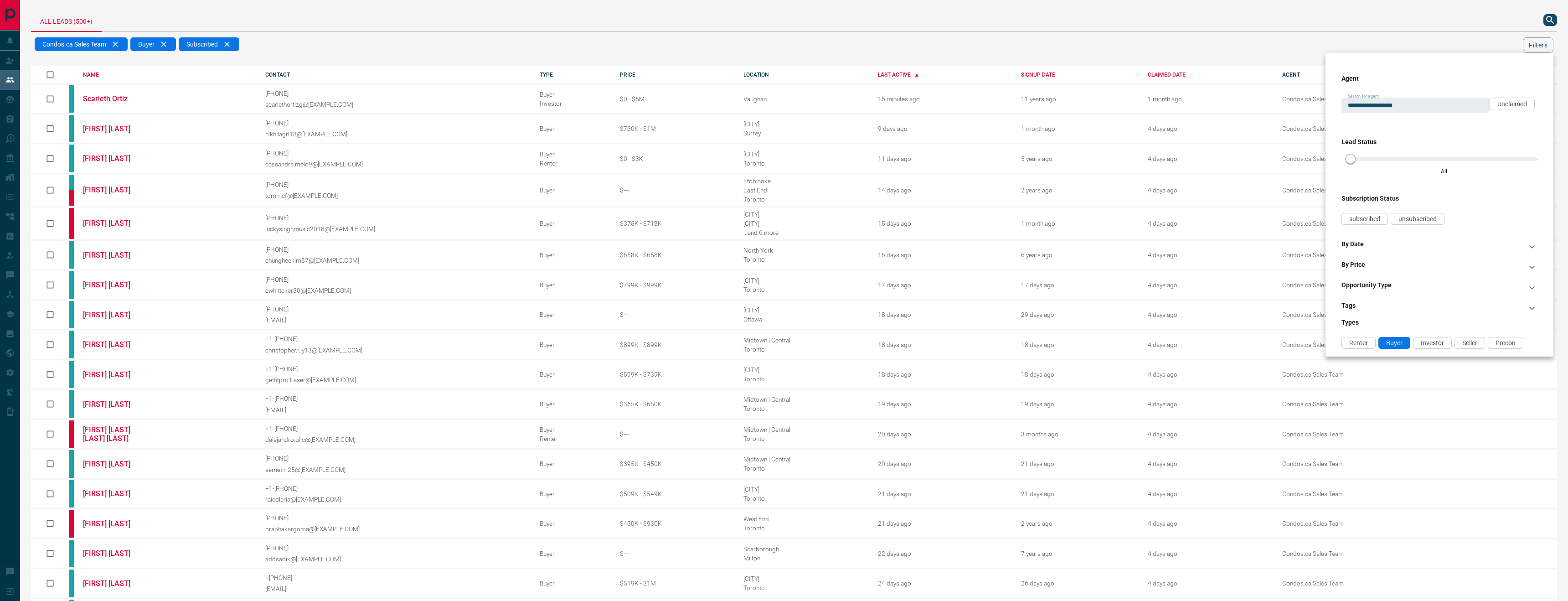 click at bounding box center [784, 300] 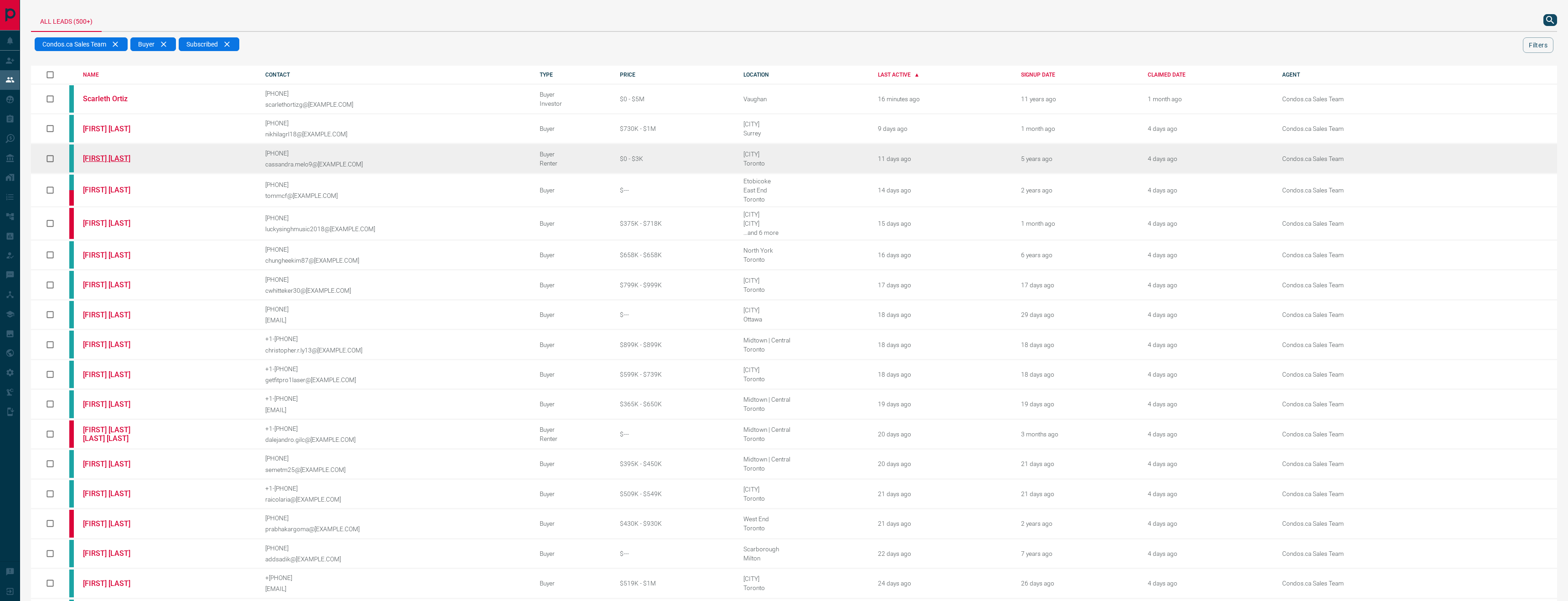 click on "[FIRST] [LAST]" at bounding box center (117, 158) 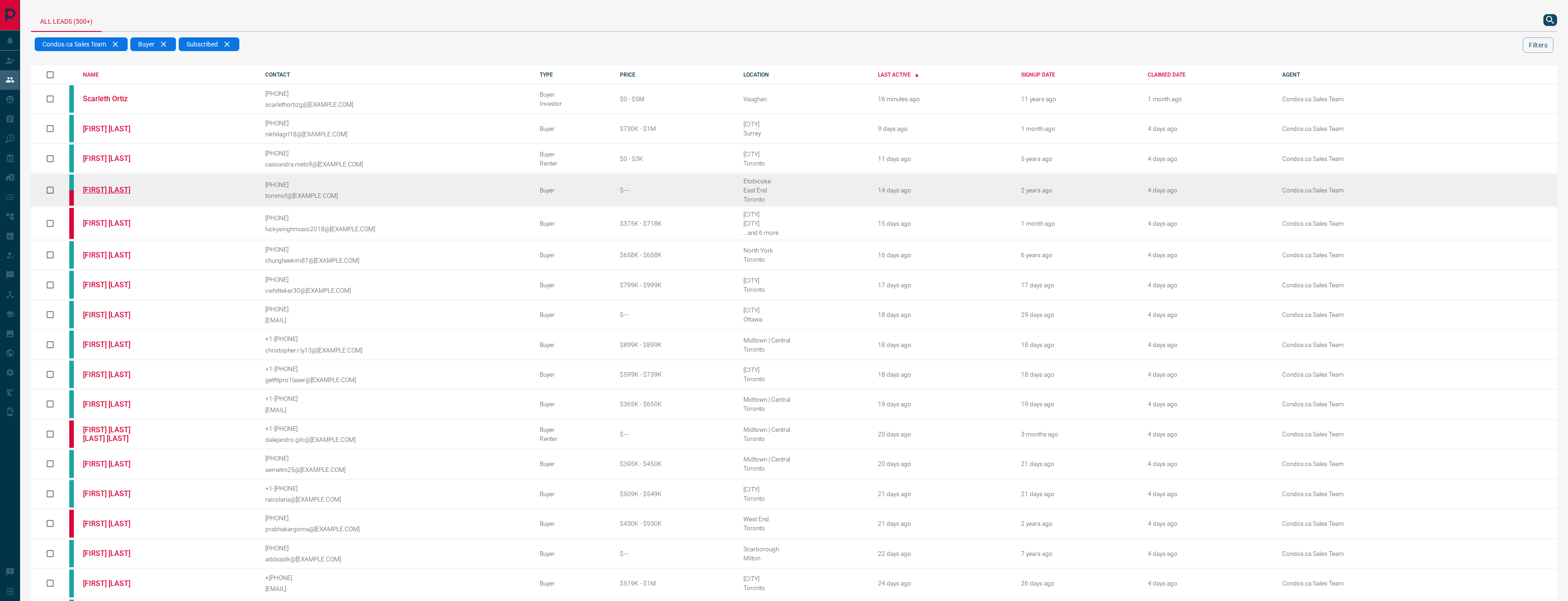 click on "[FIRST] [LAST]" at bounding box center [117, 190] 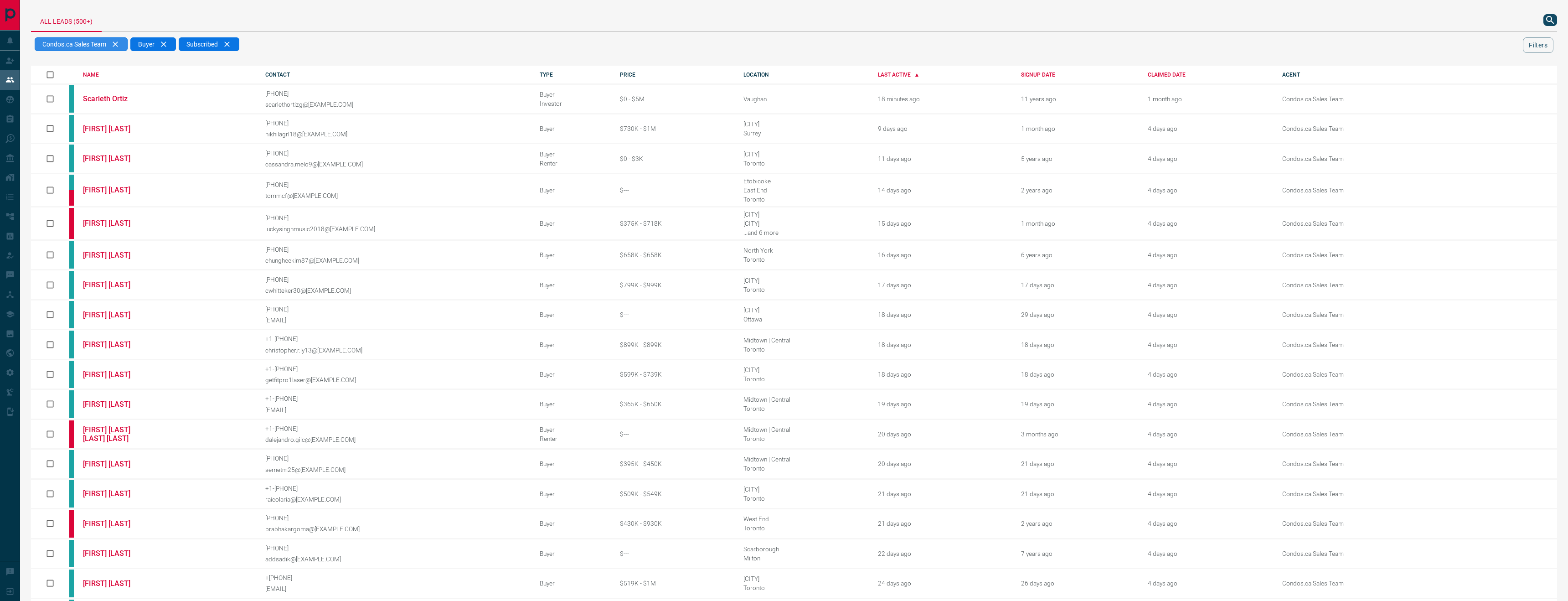 click on "Condos.ca Sales Team" at bounding box center [81, 44] 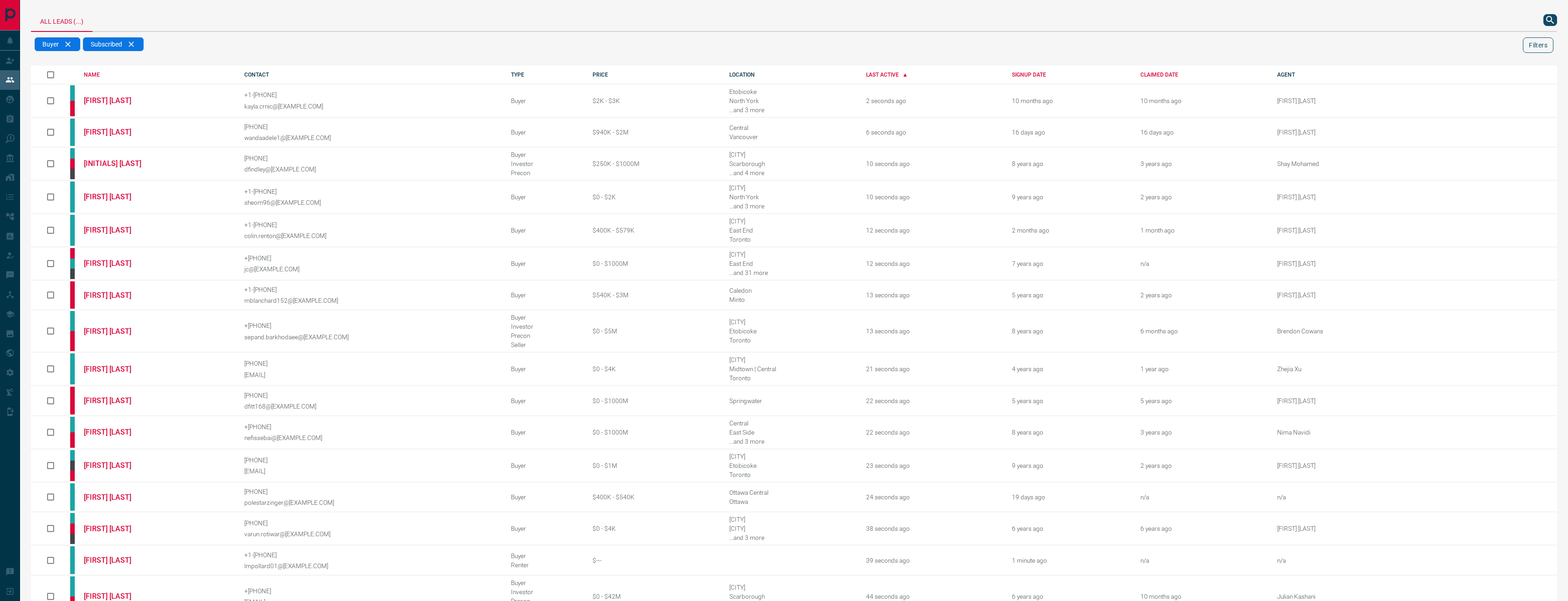click on "Filters" at bounding box center (1538, 45) 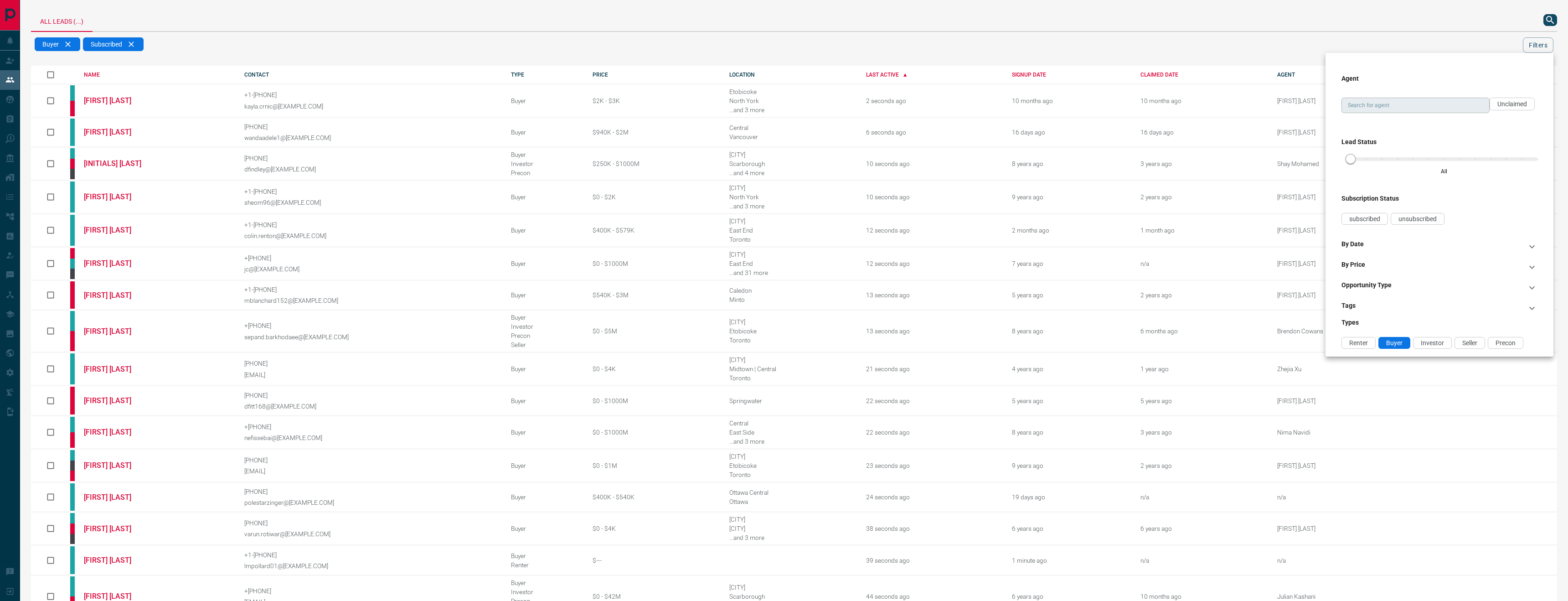 click on "Search for agent" at bounding box center [1415, 105] 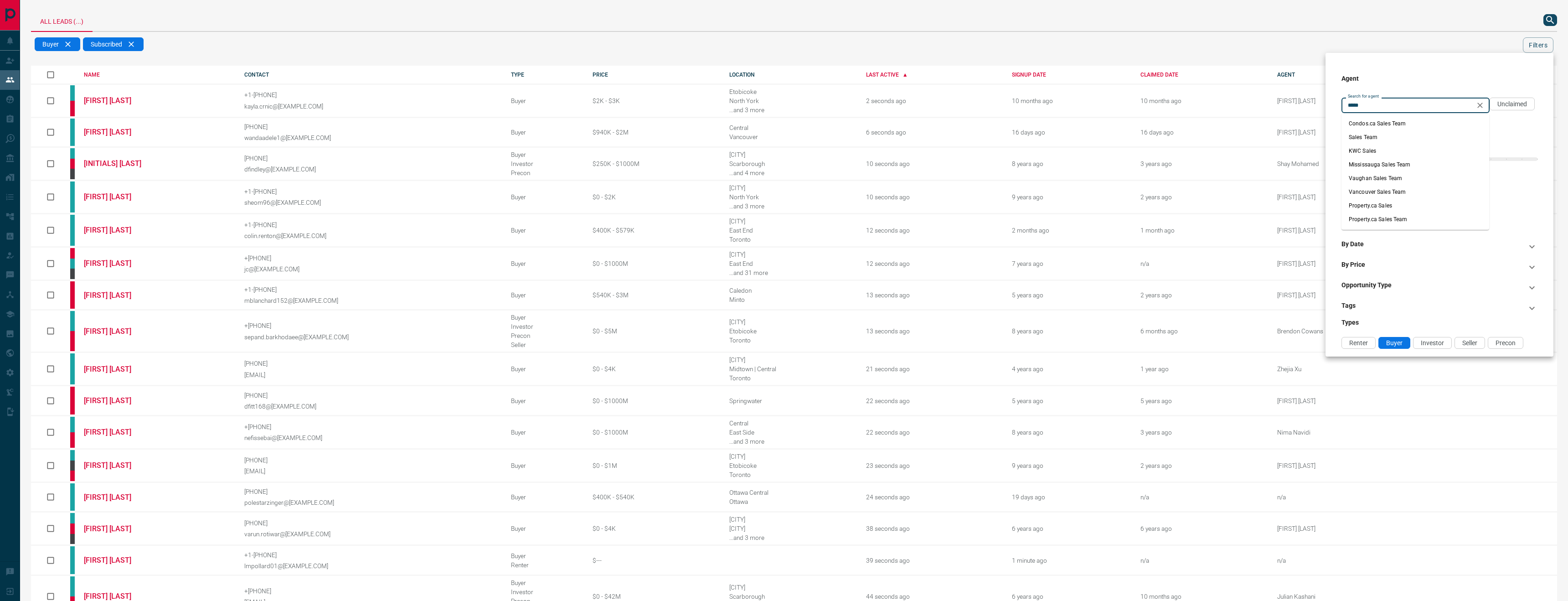 click on "Property.ca Sales" at bounding box center (1415, 206) 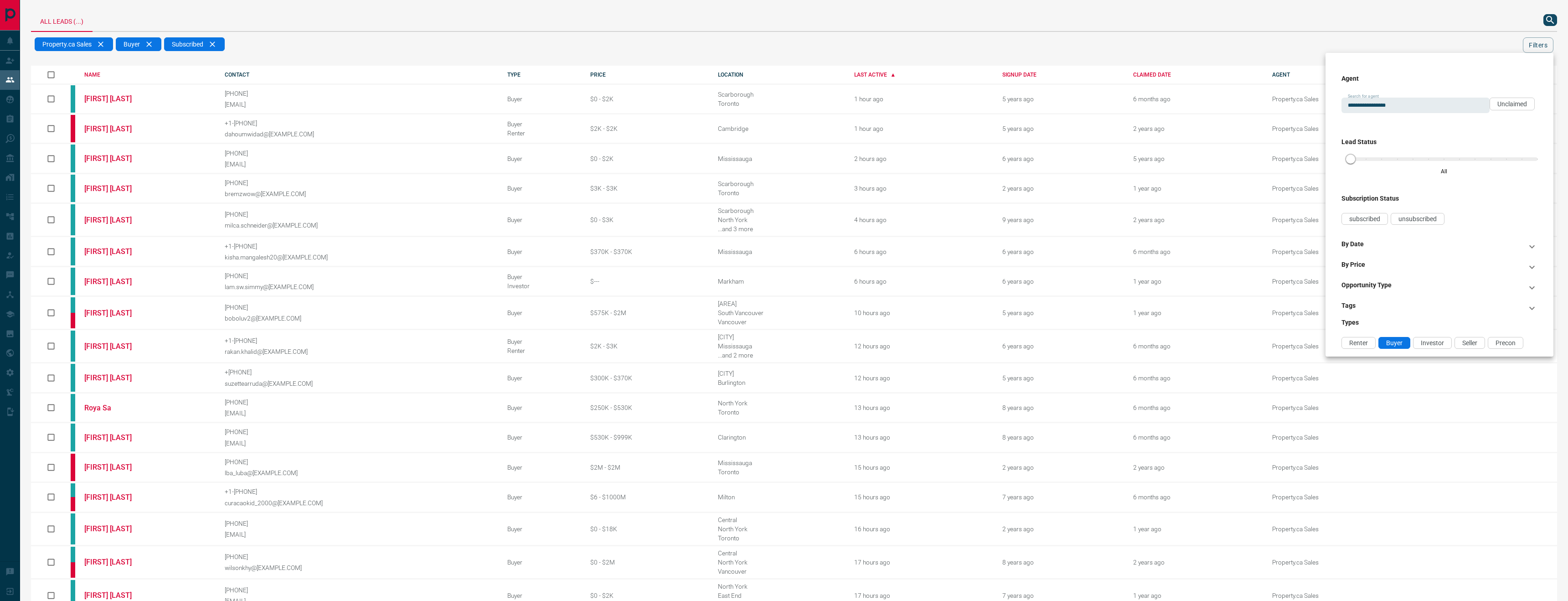 click at bounding box center [784, 300] 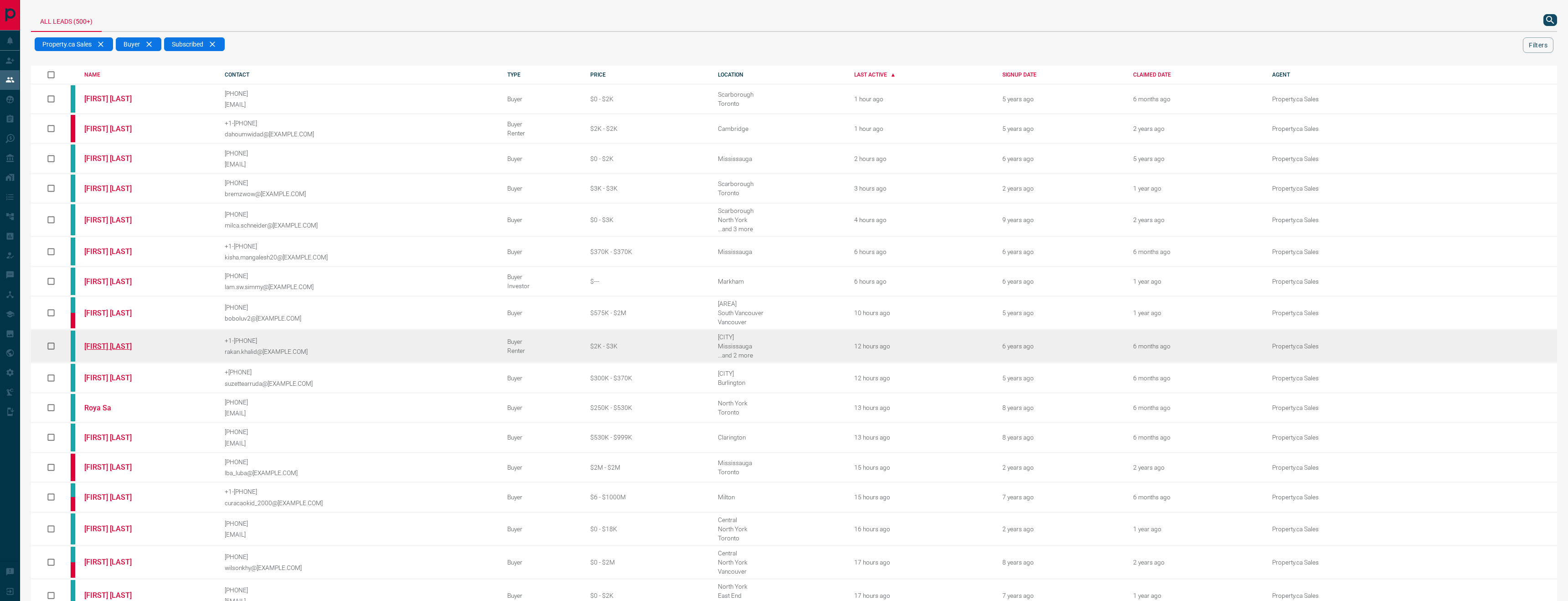 click on "[FIRST] [LAST]" at bounding box center (119, 346) 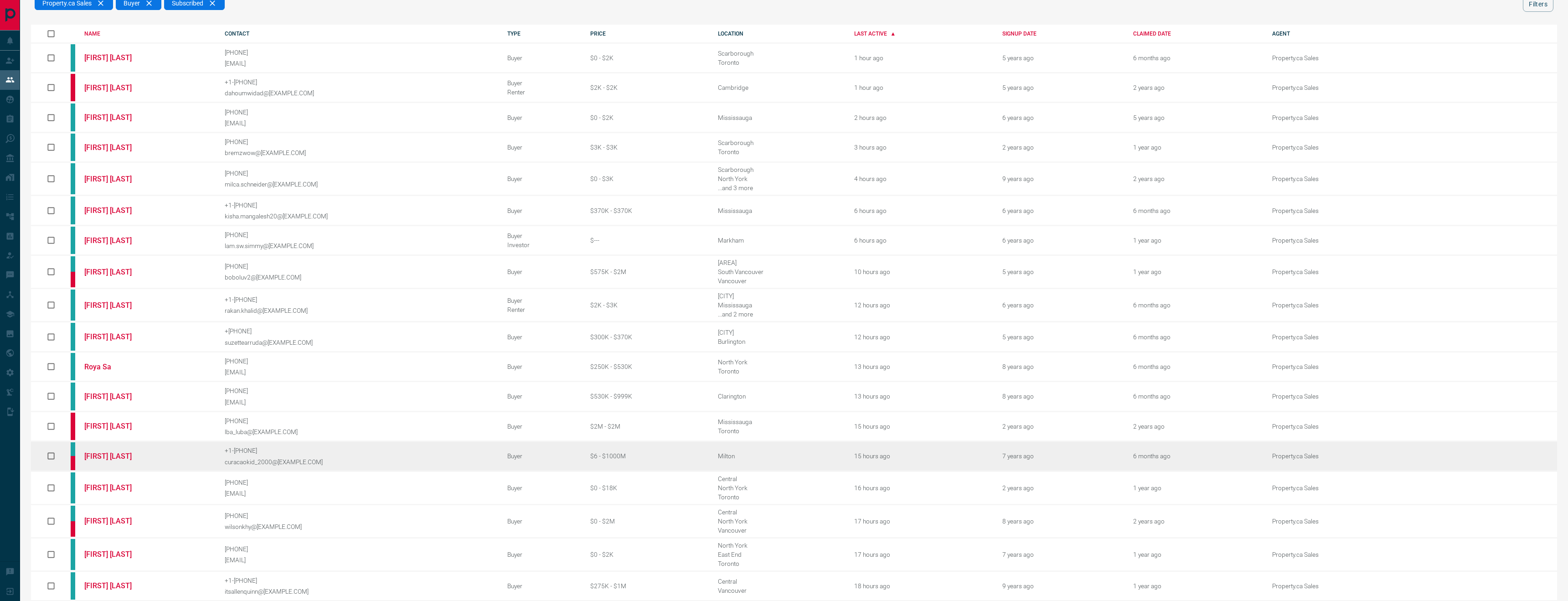 scroll, scrollTop: 0, scrollLeft: 0, axis: both 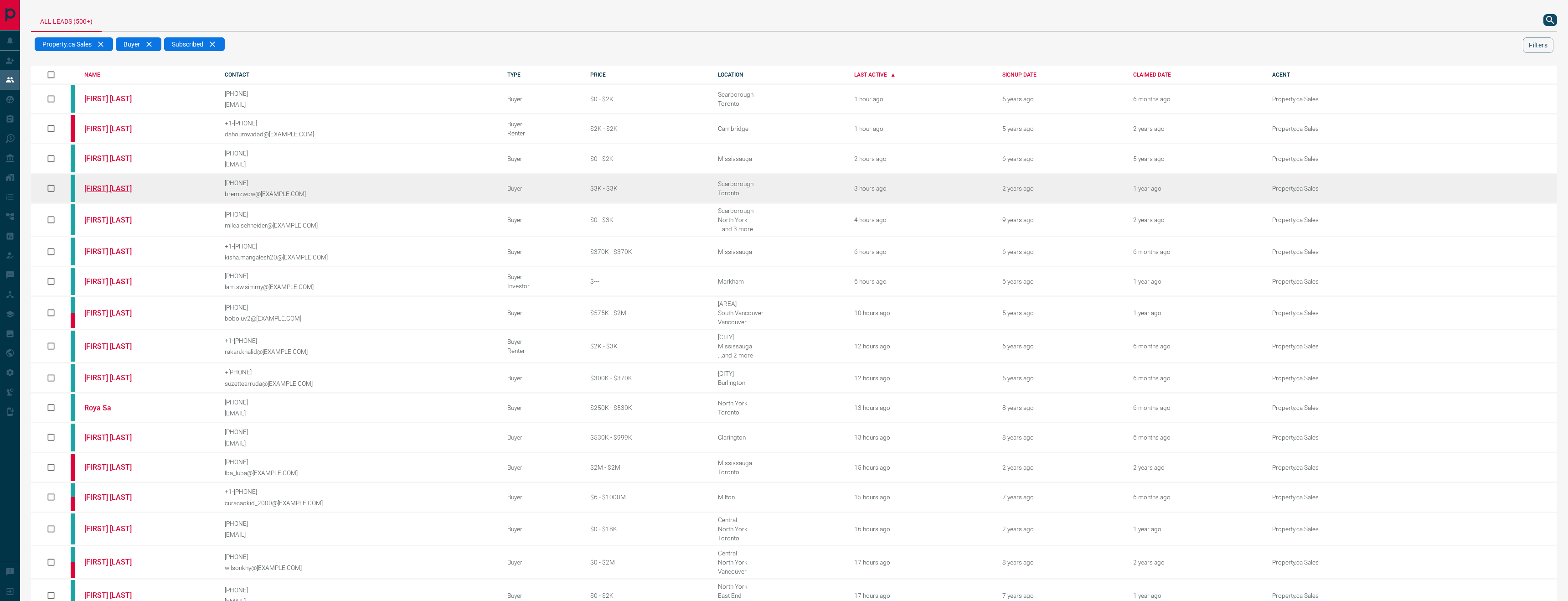 click on "[FIRST] [LAST]" at bounding box center (119, 188) 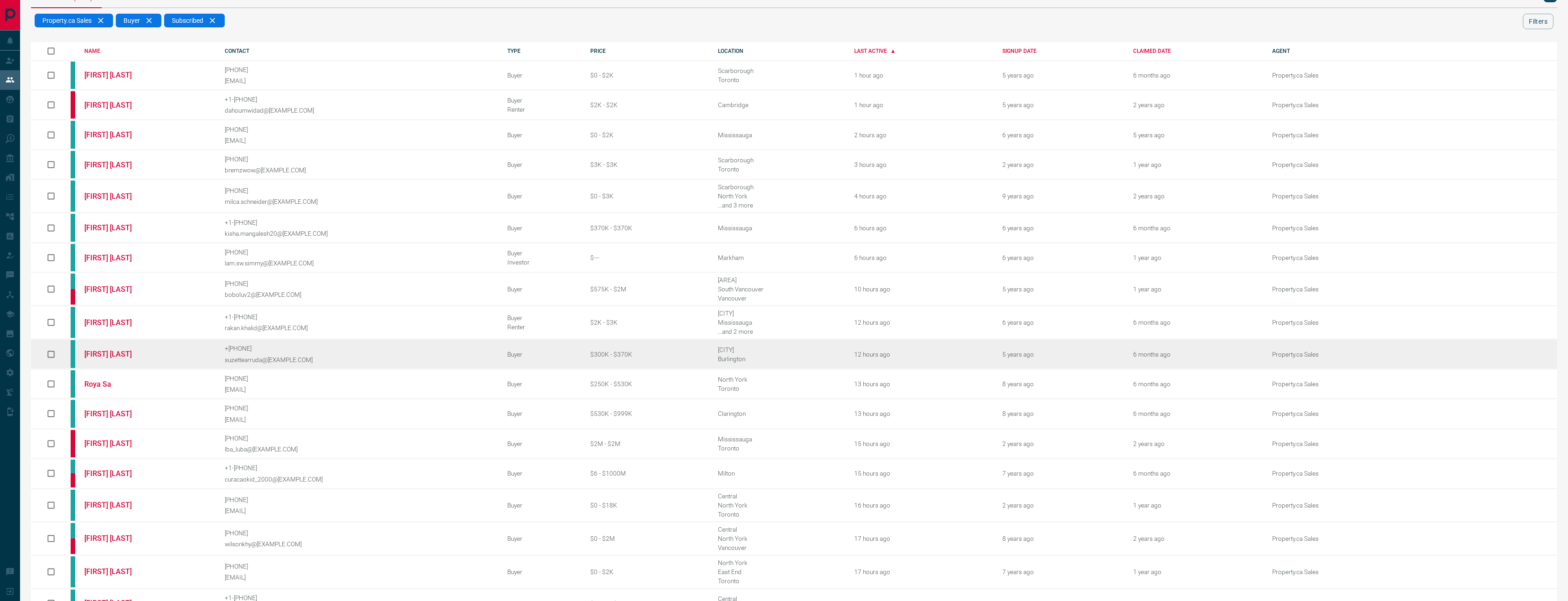 scroll, scrollTop: 0, scrollLeft: 0, axis: both 